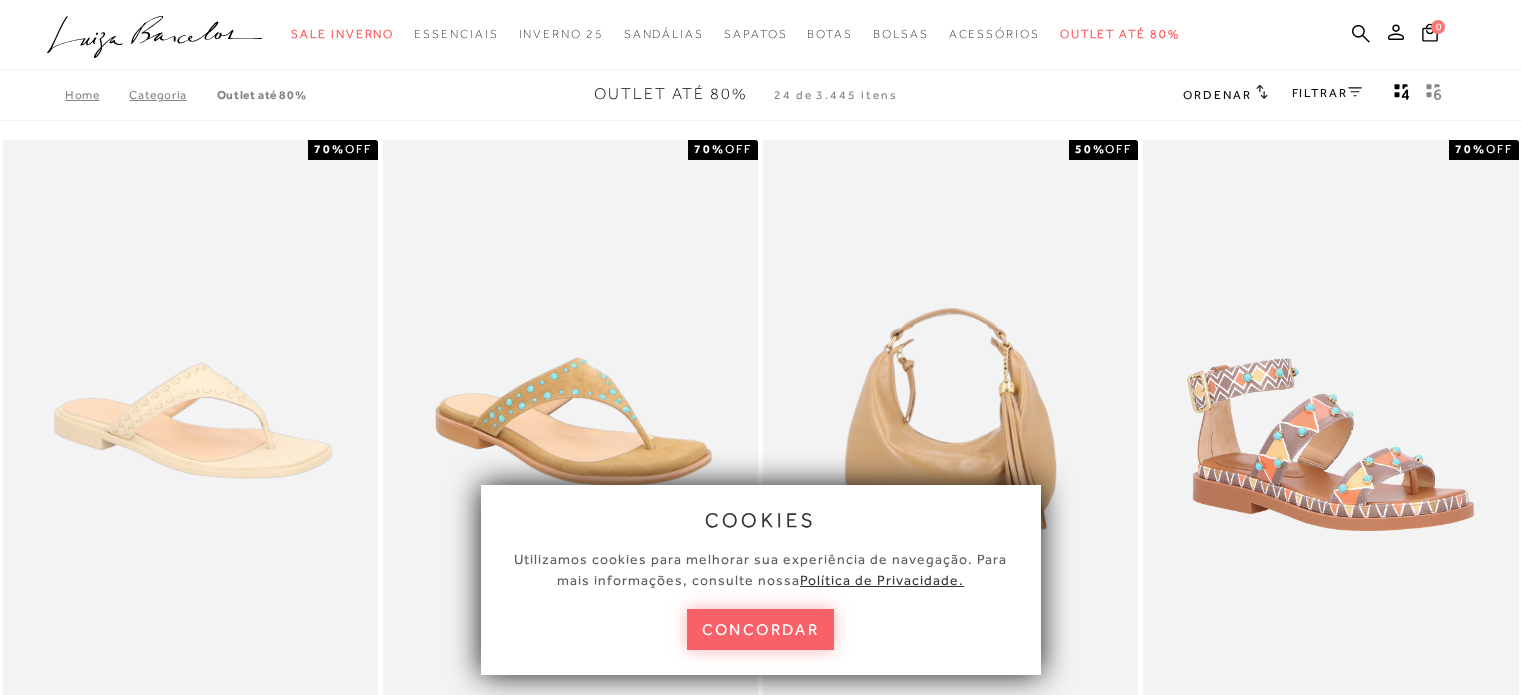 scroll, scrollTop: 0, scrollLeft: 0, axis: both 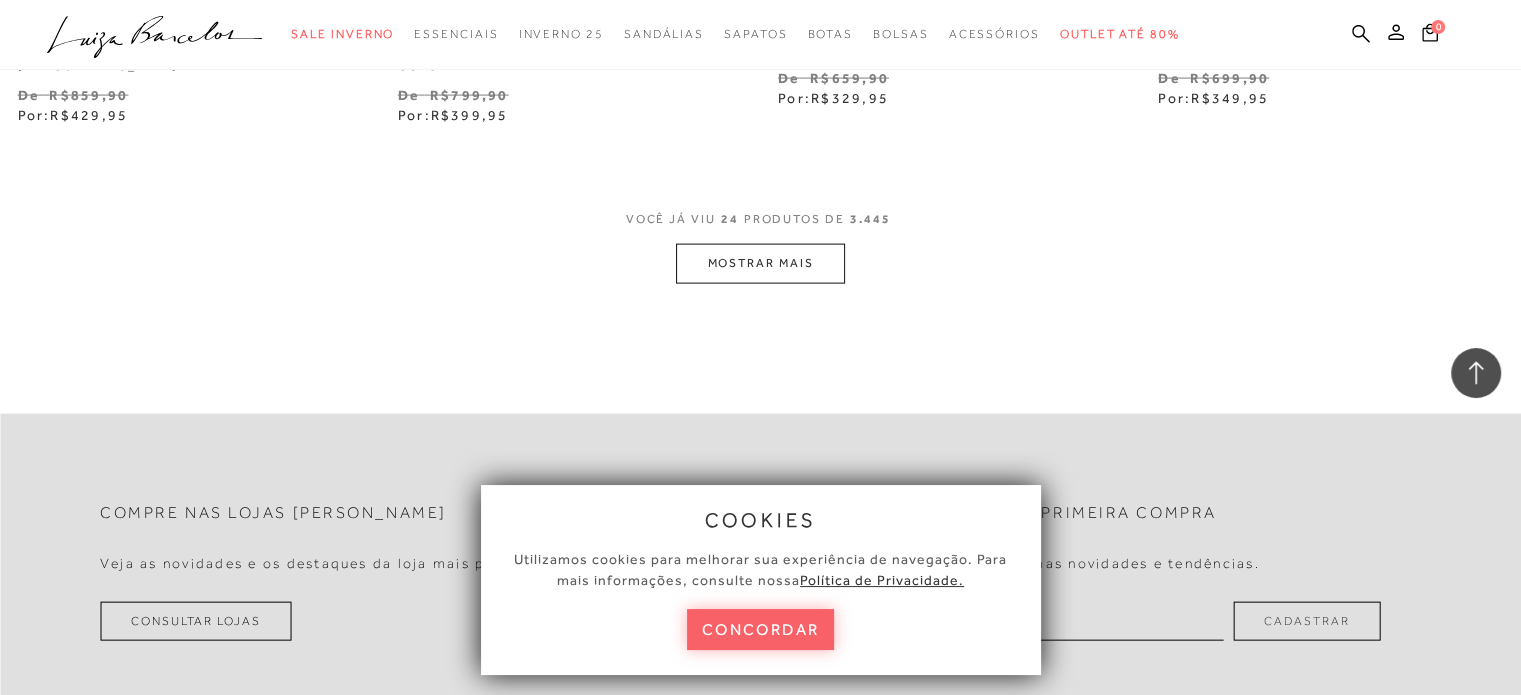 click on "MOSTRAR MAIS" at bounding box center [760, 263] 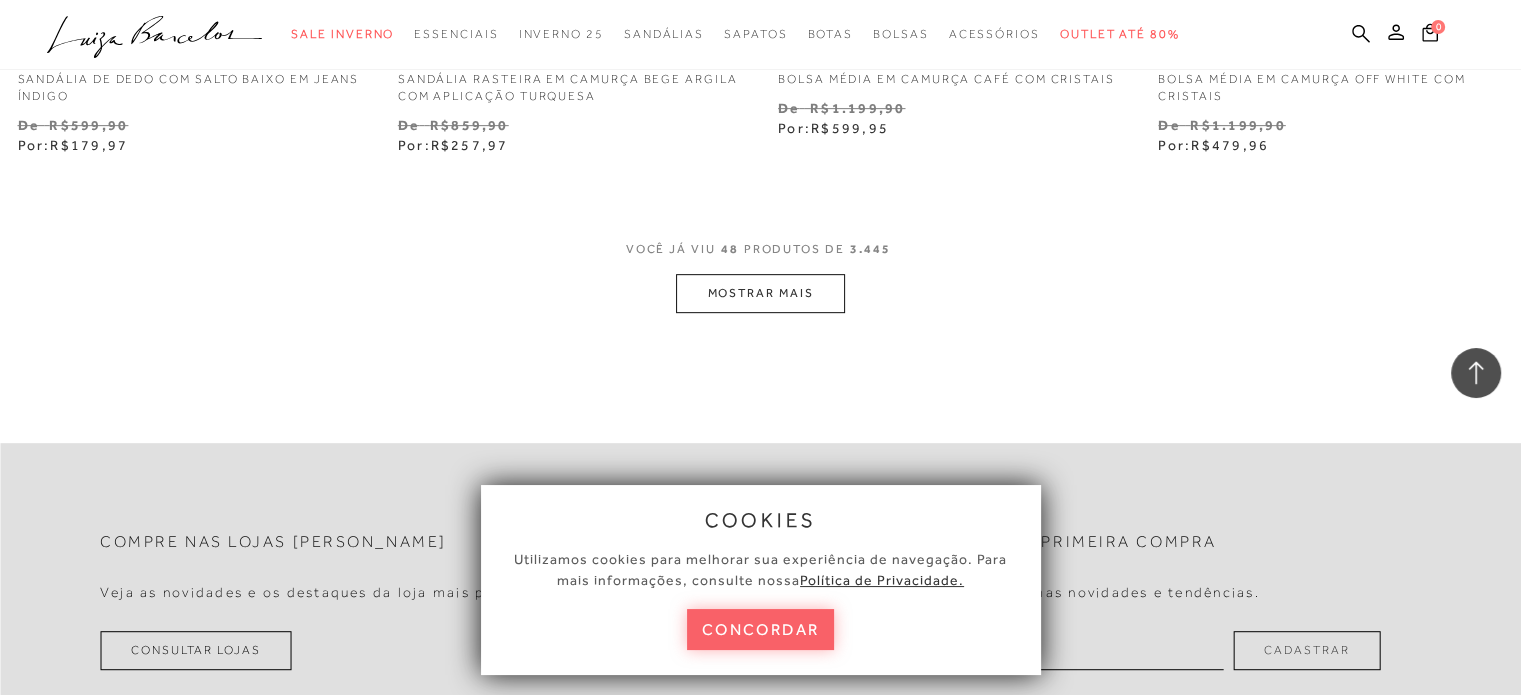 scroll, scrollTop: 8600, scrollLeft: 0, axis: vertical 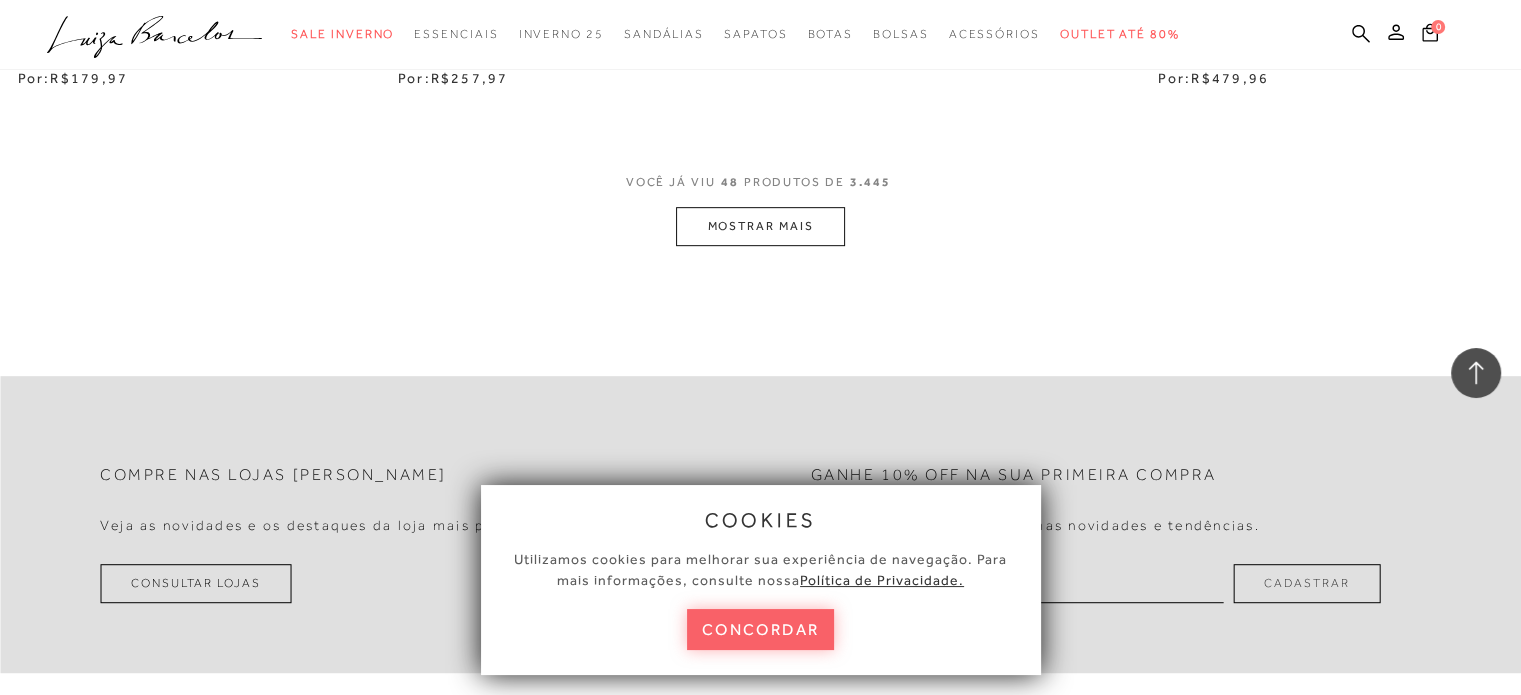 click on "MOSTRAR MAIS" at bounding box center [760, 226] 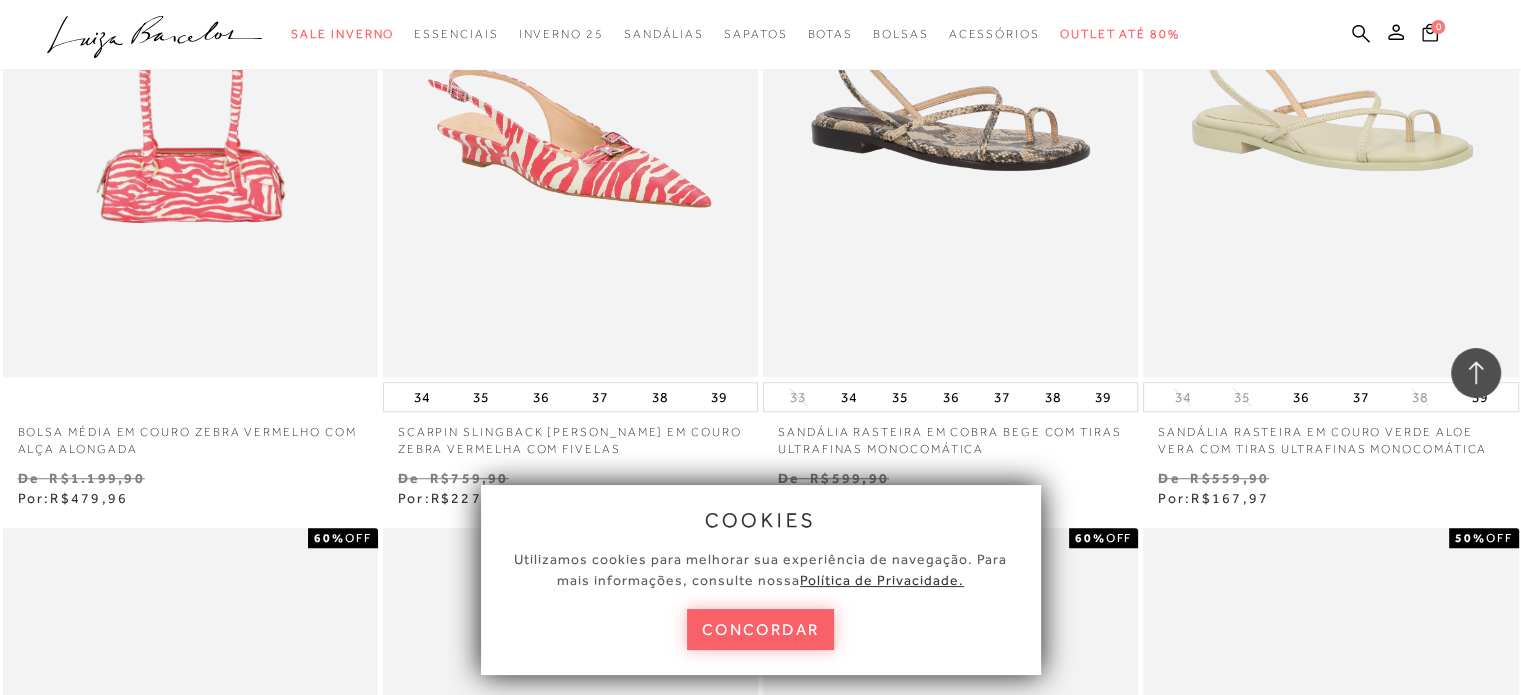 scroll, scrollTop: 8895, scrollLeft: 0, axis: vertical 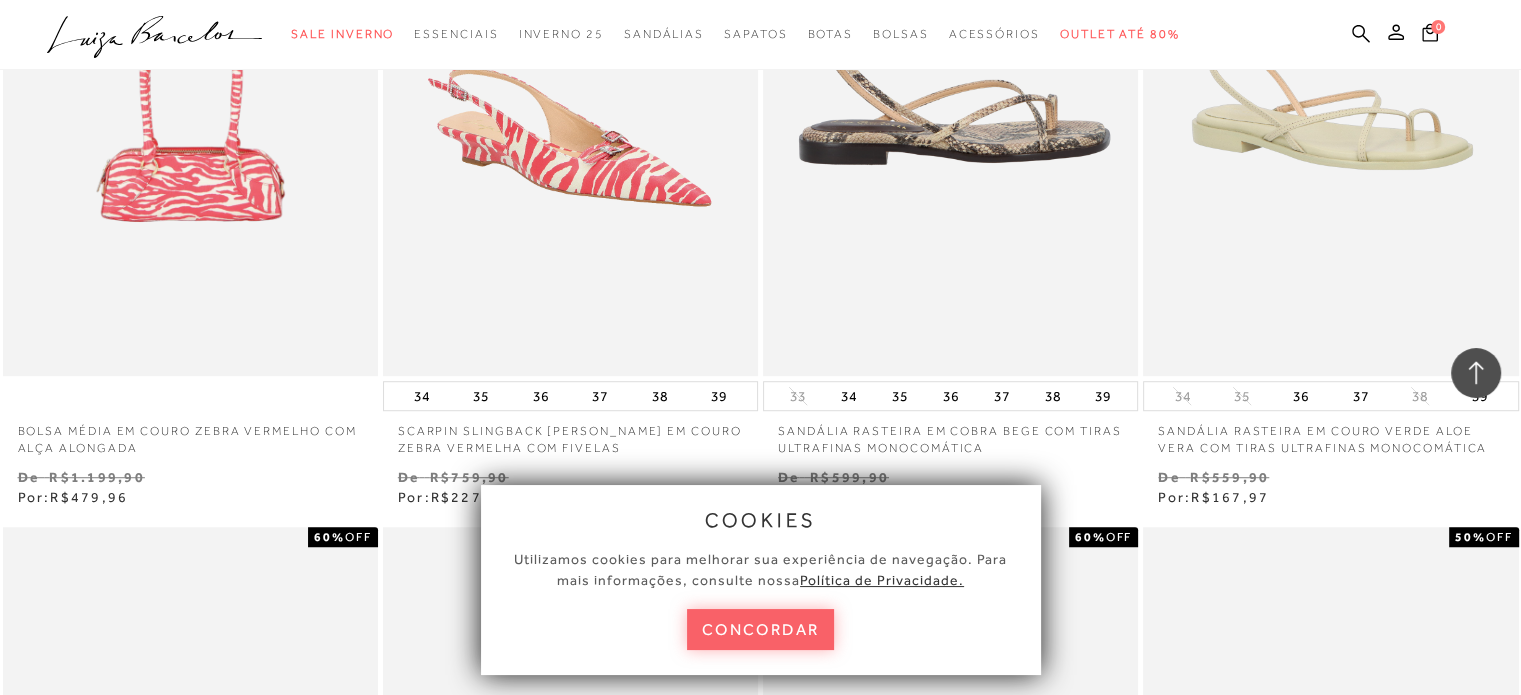 type 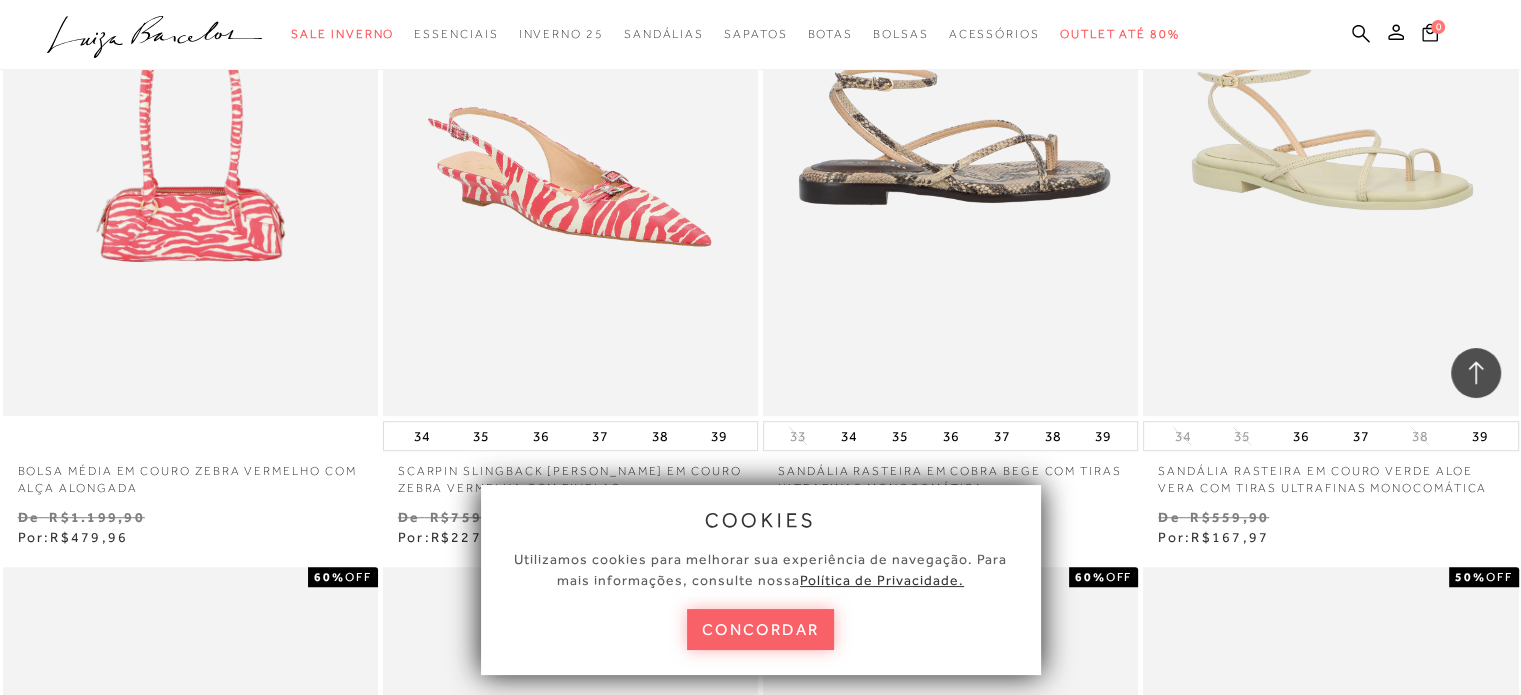 click at bounding box center [951, 134] 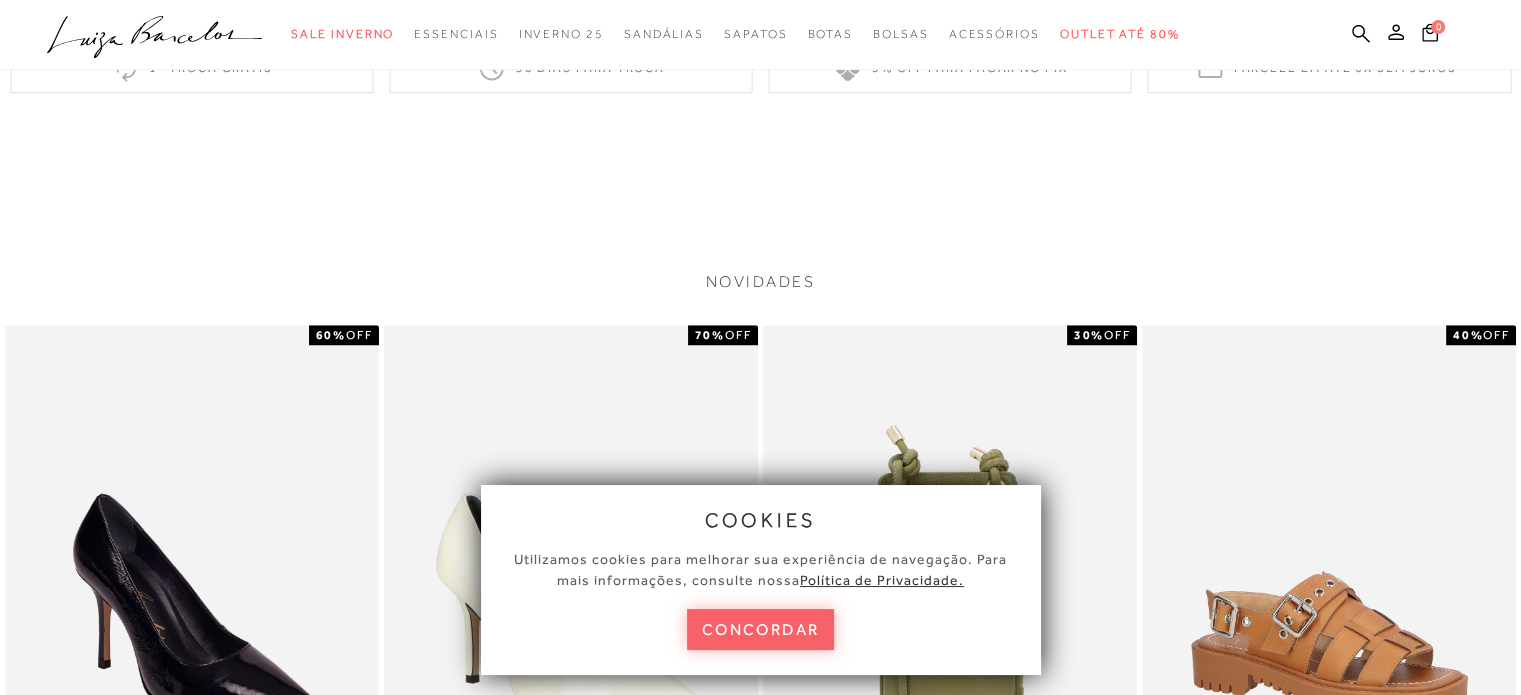scroll, scrollTop: 604, scrollLeft: 0, axis: vertical 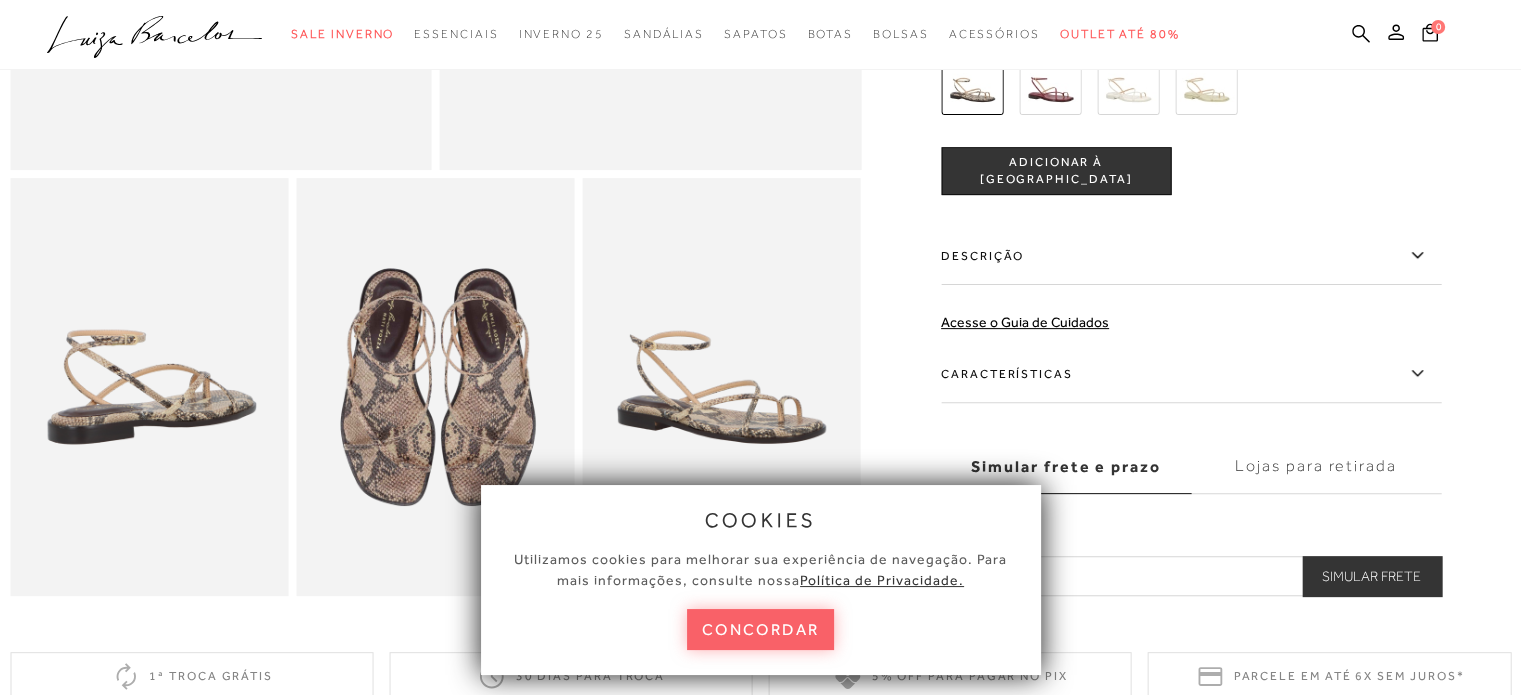 click at bounding box center [760, 35] 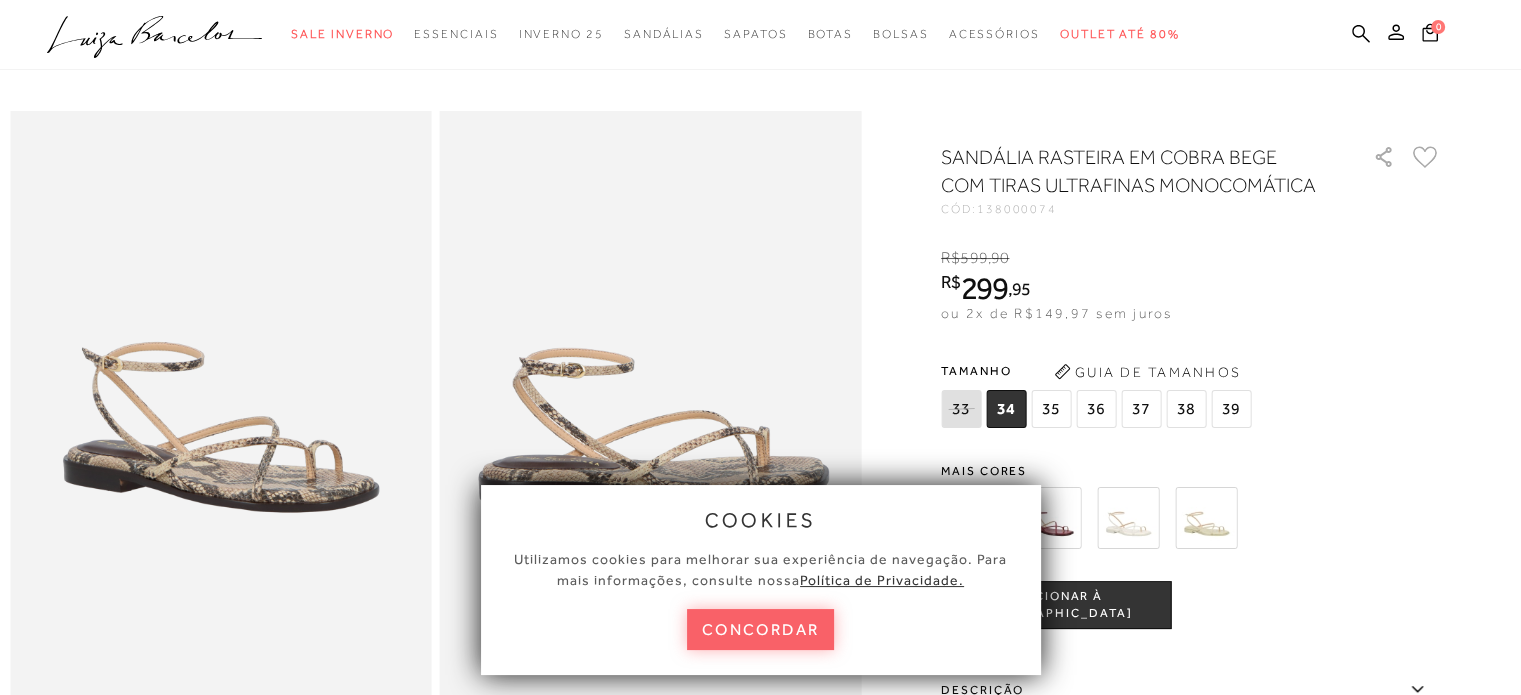 scroll, scrollTop: 0, scrollLeft: 0, axis: both 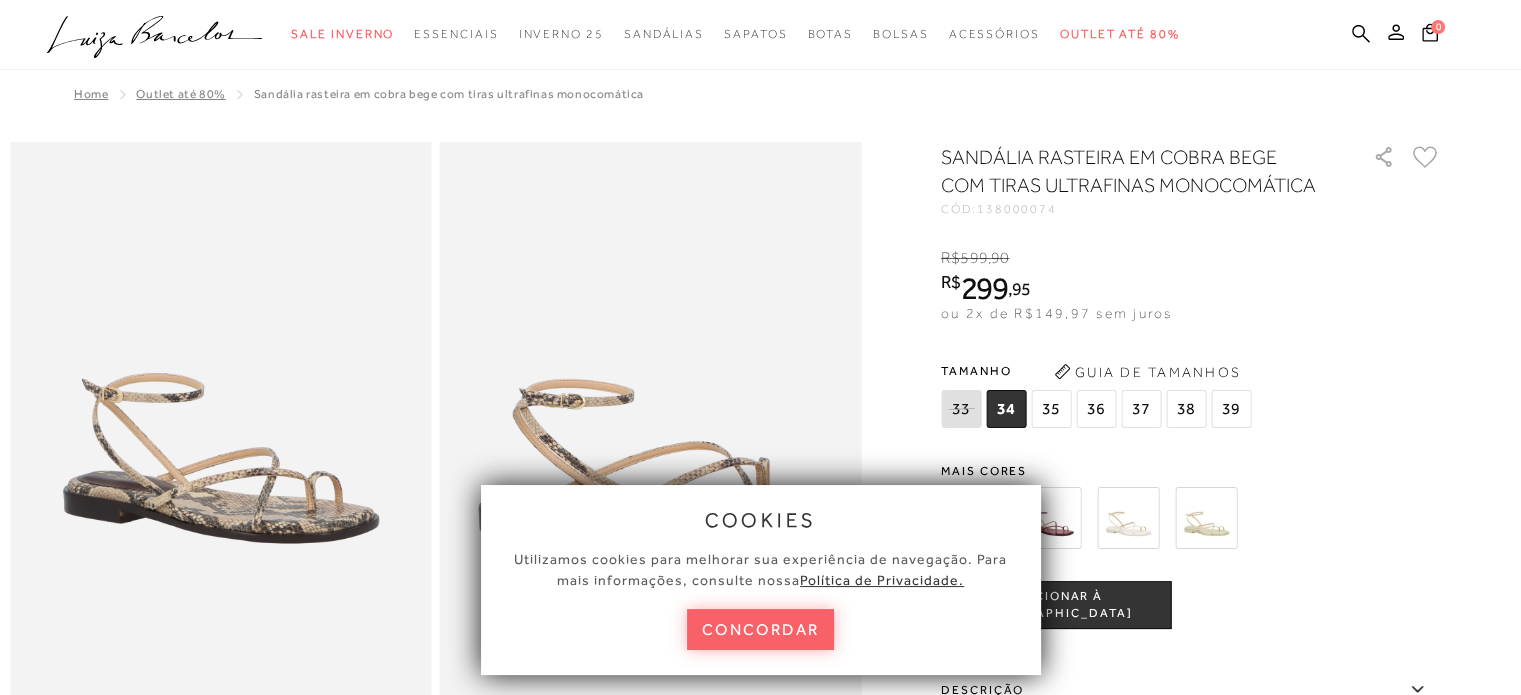 click on "35" at bounding box center (1051, 409) 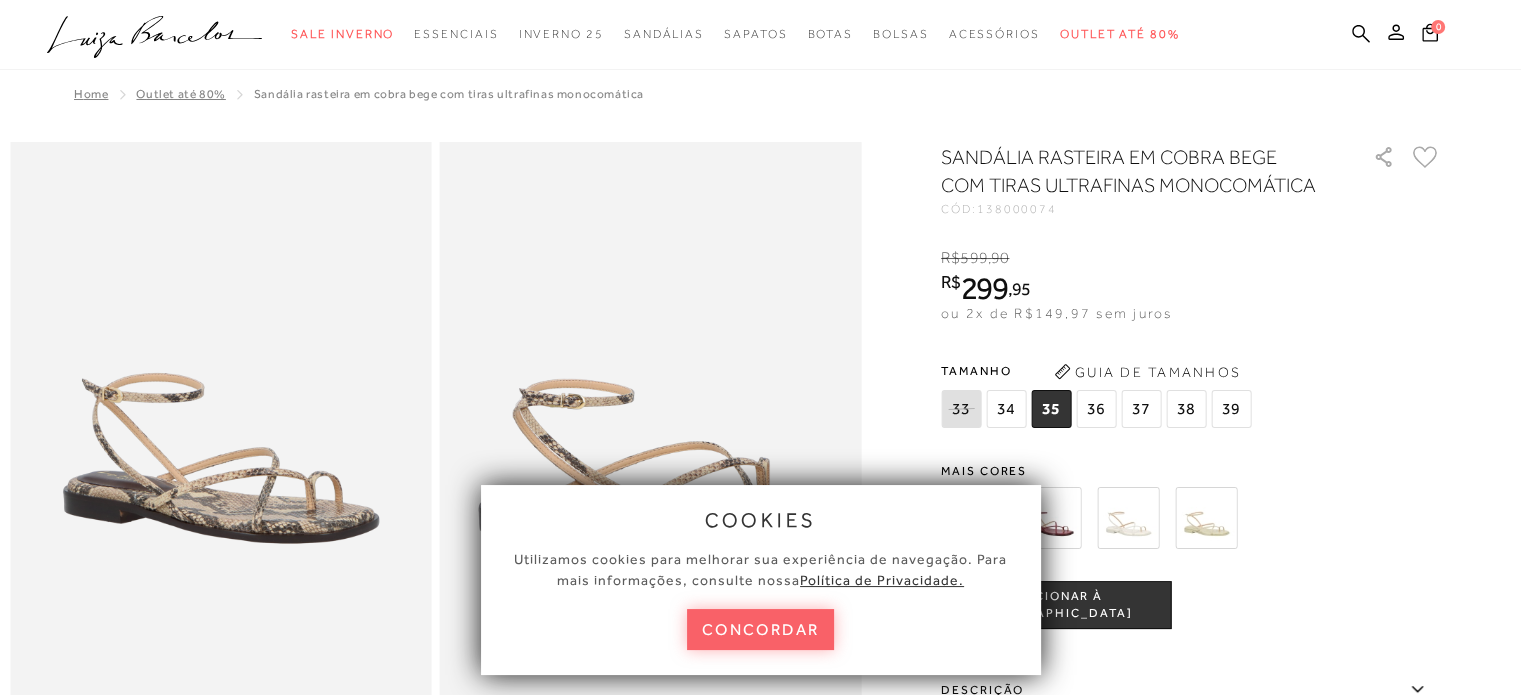 click on "ADICIONAR À [GEOGRAPHIC_DATA]" at bounding box center [1056, 605] 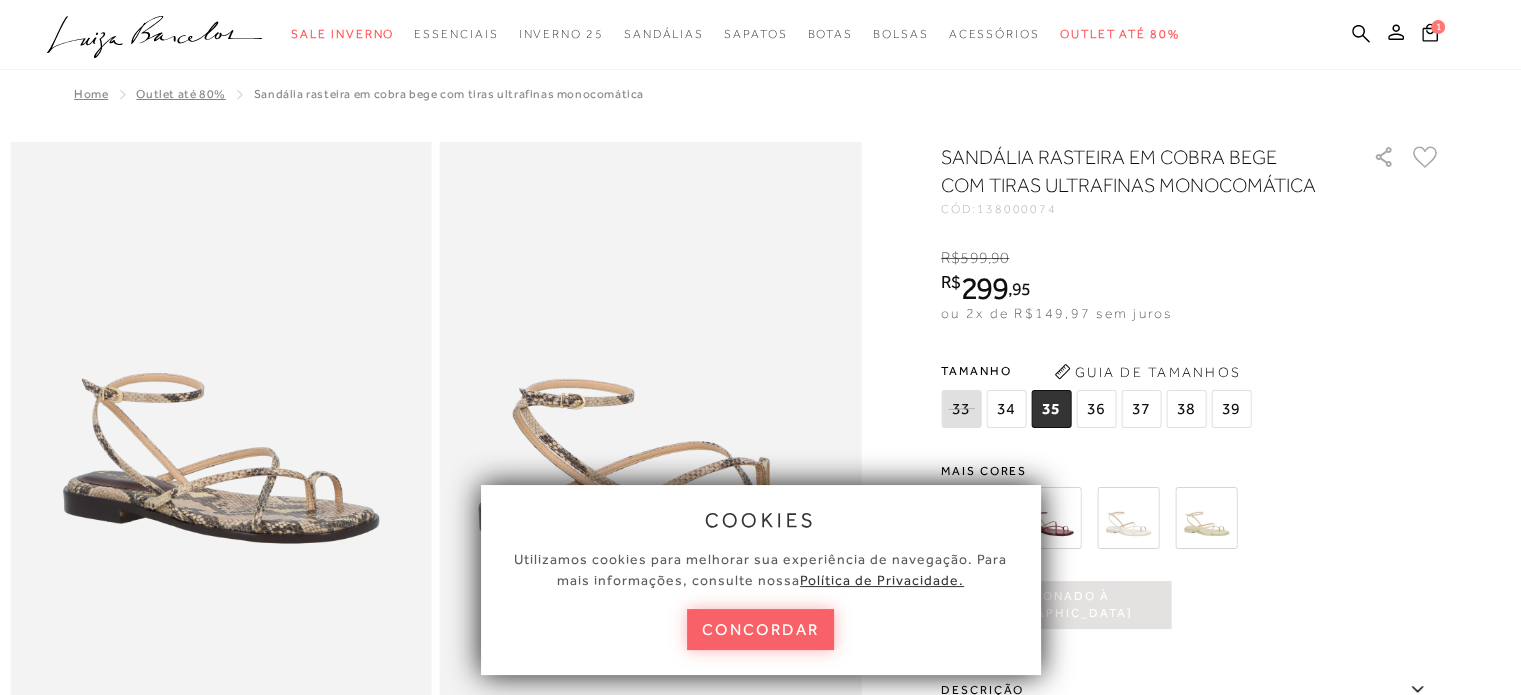 scroll, scrollTop: 0, scrollLeft: 0, axis: both 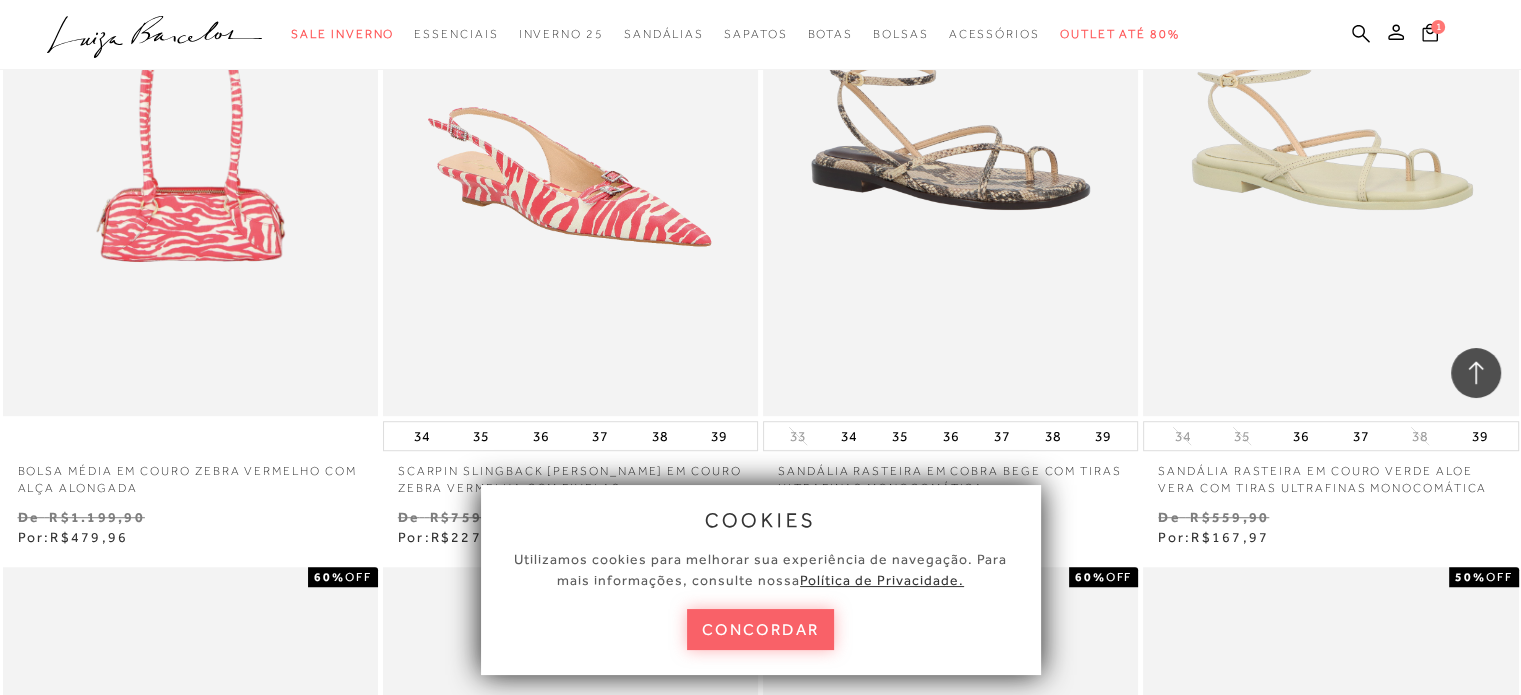 type 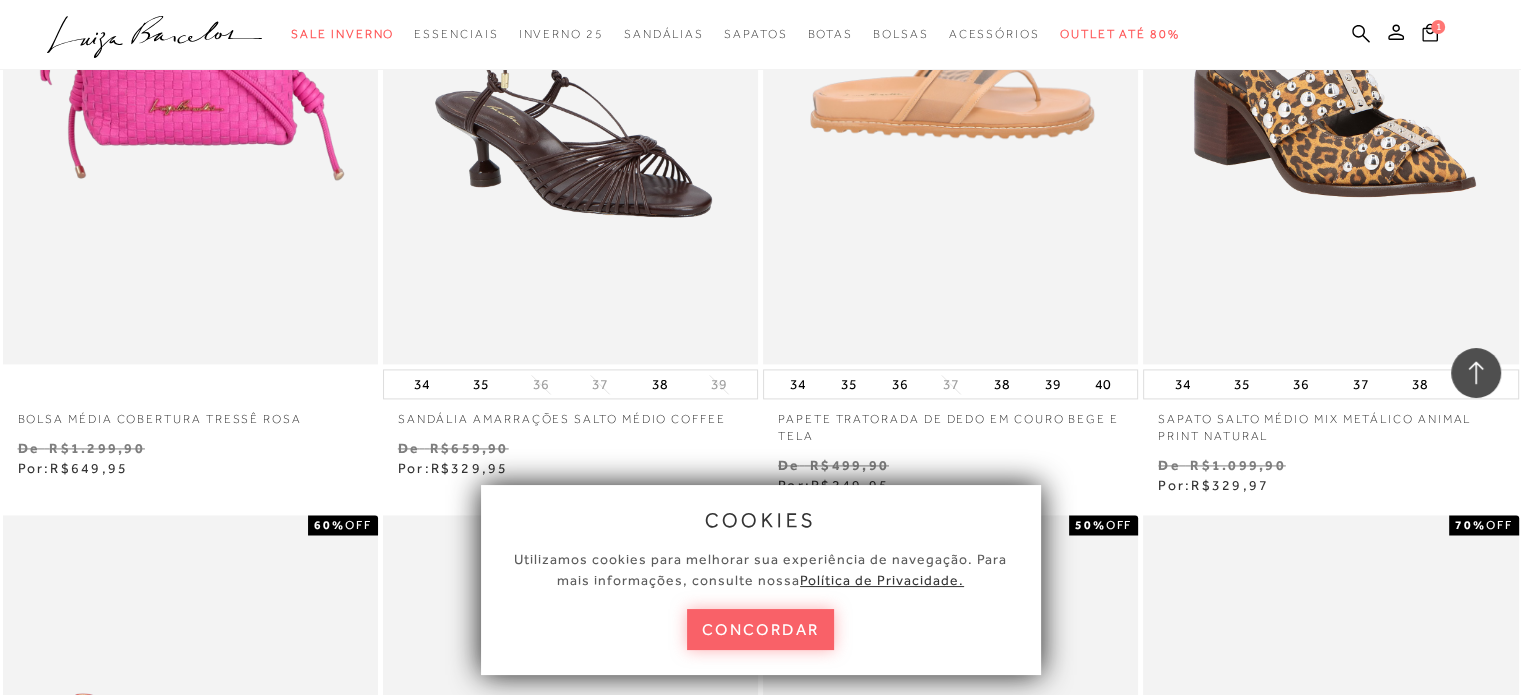 scroll, scrollTop: 10295, scrollLeft: 0, axis: vertical 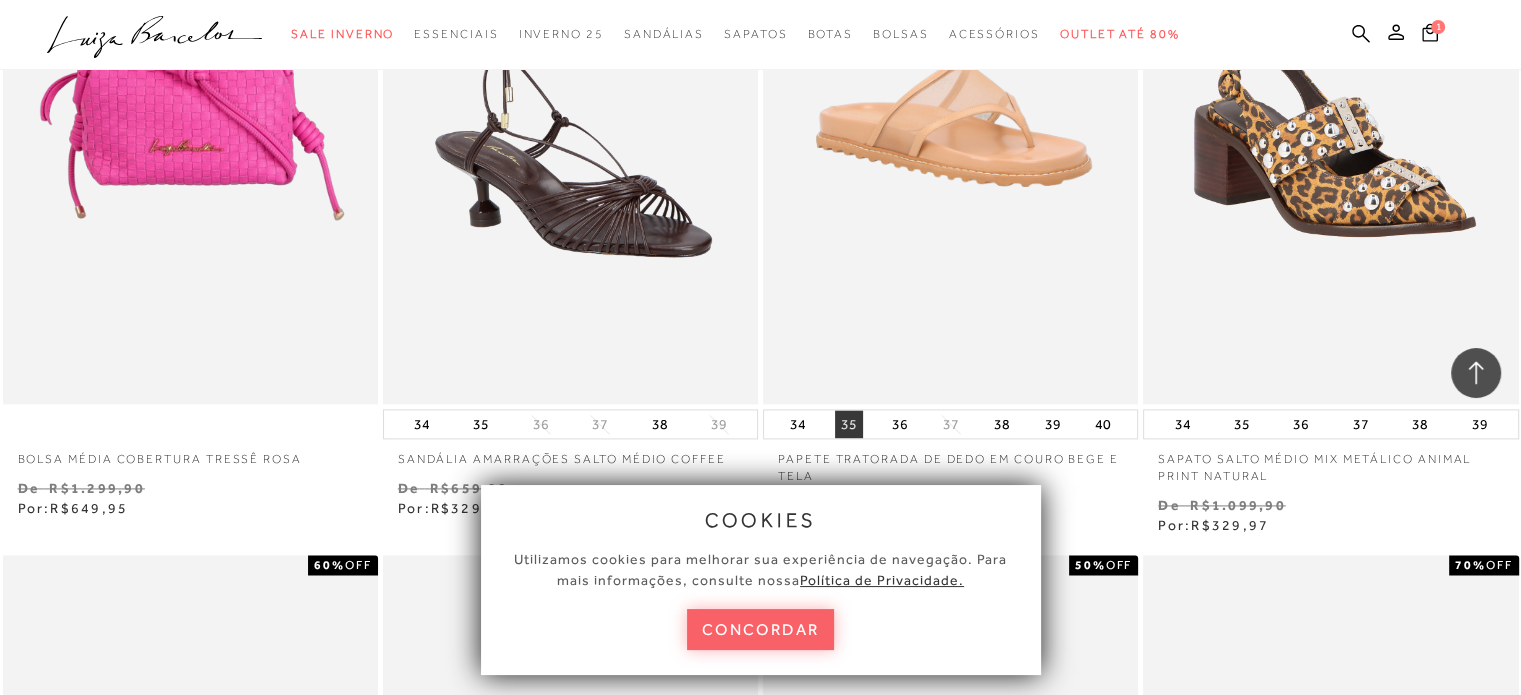click on "35" at bounding box center (849, 424) 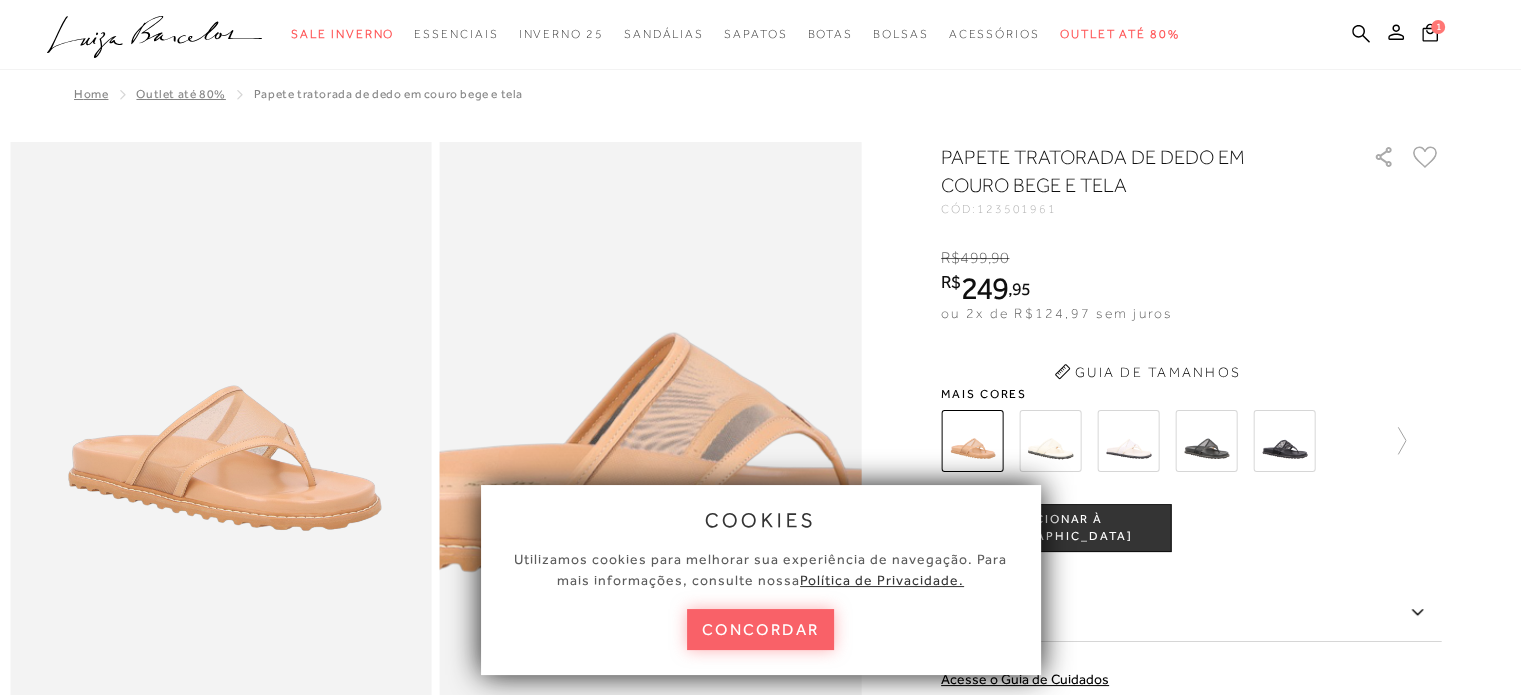 scroll, scrollTop: 0, scrollLeft: 0, axis: both 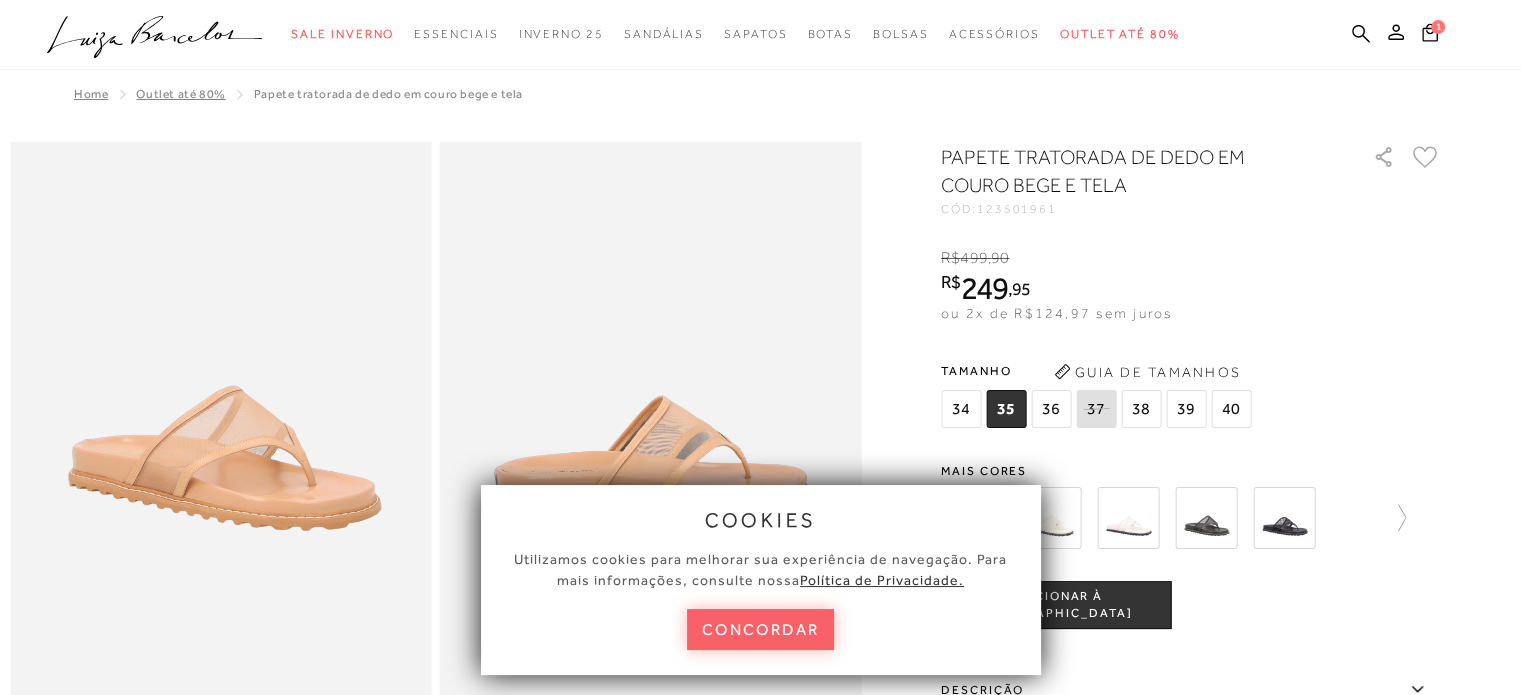 click on "ADICIONAR À [GEOGRAPHIC_DATA]" at bounding box center (1056, 605) 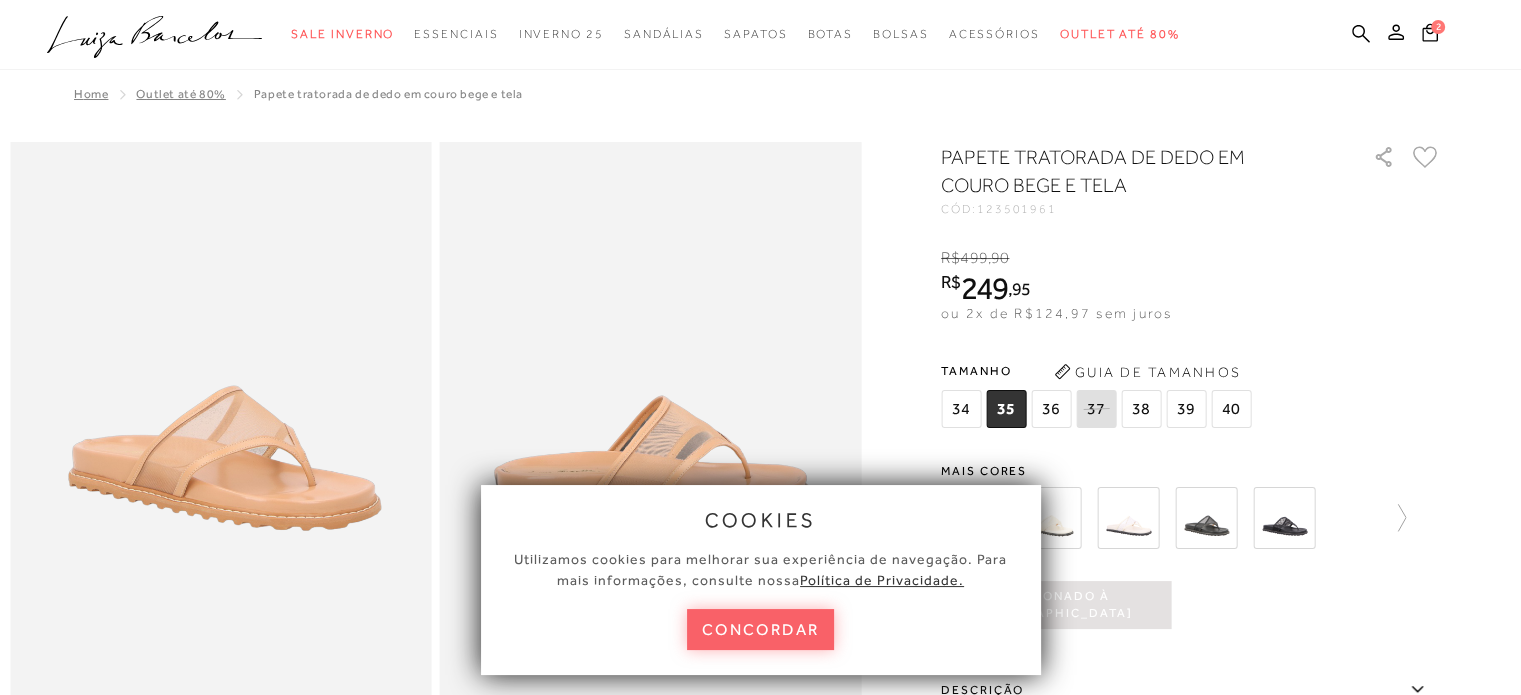 scroll, scrollTop: 0, scrollLeft: 0, axis: both 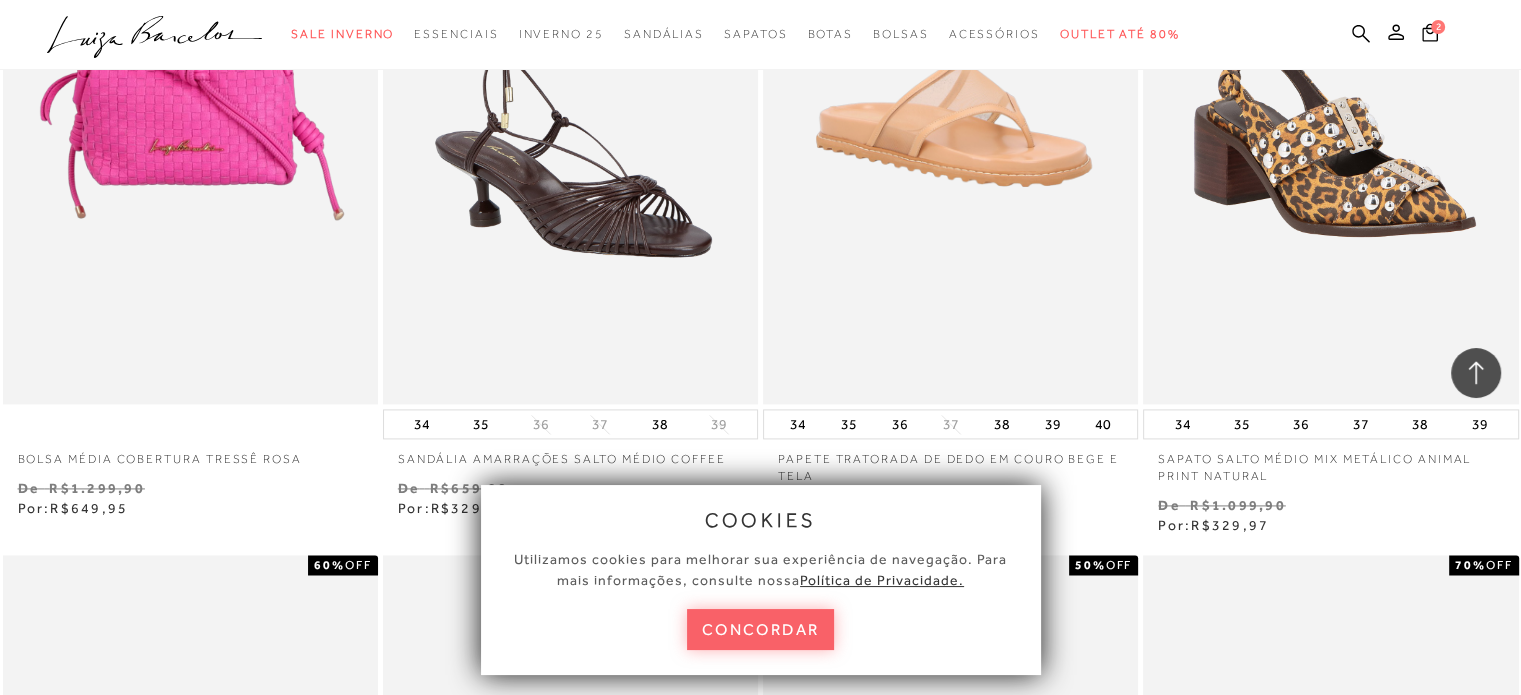 type 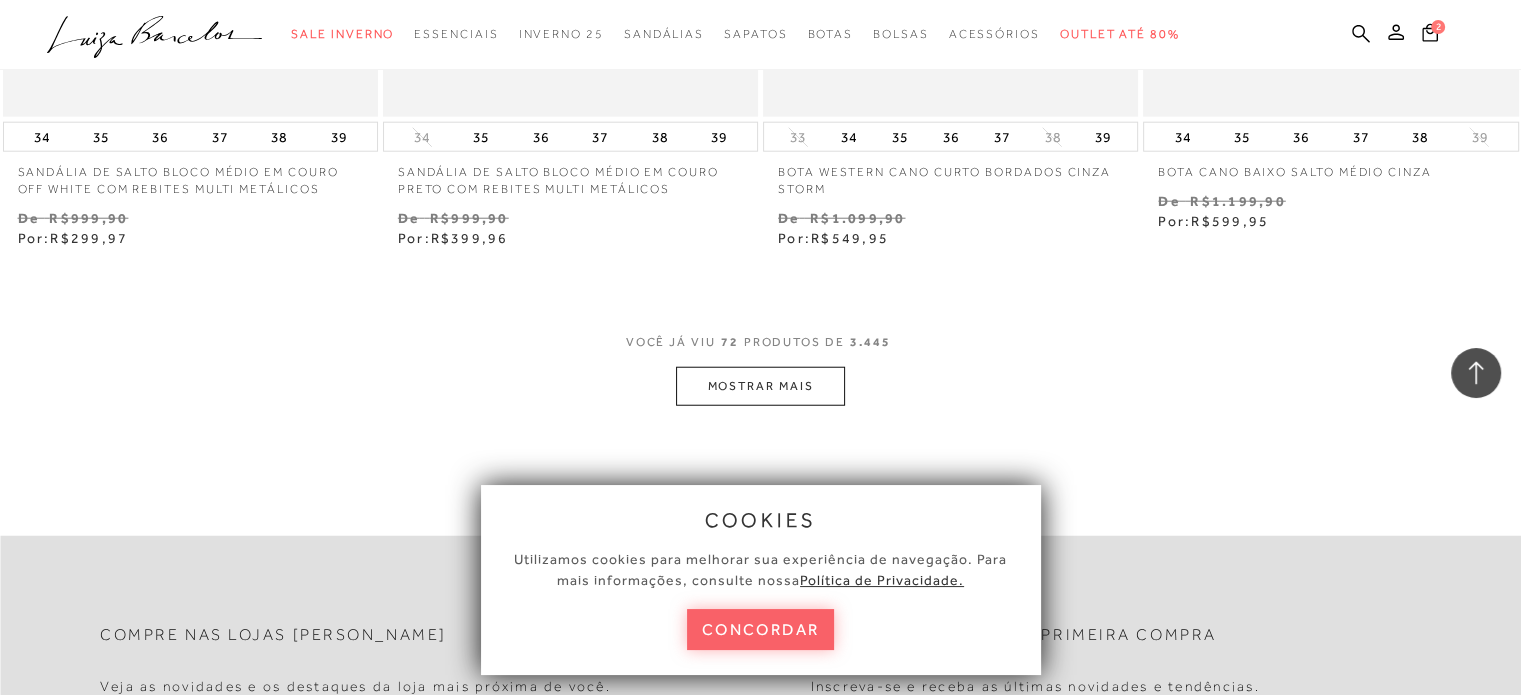 scroll, scrollTop: 12735, scrollLeft: 0, axis: vertical 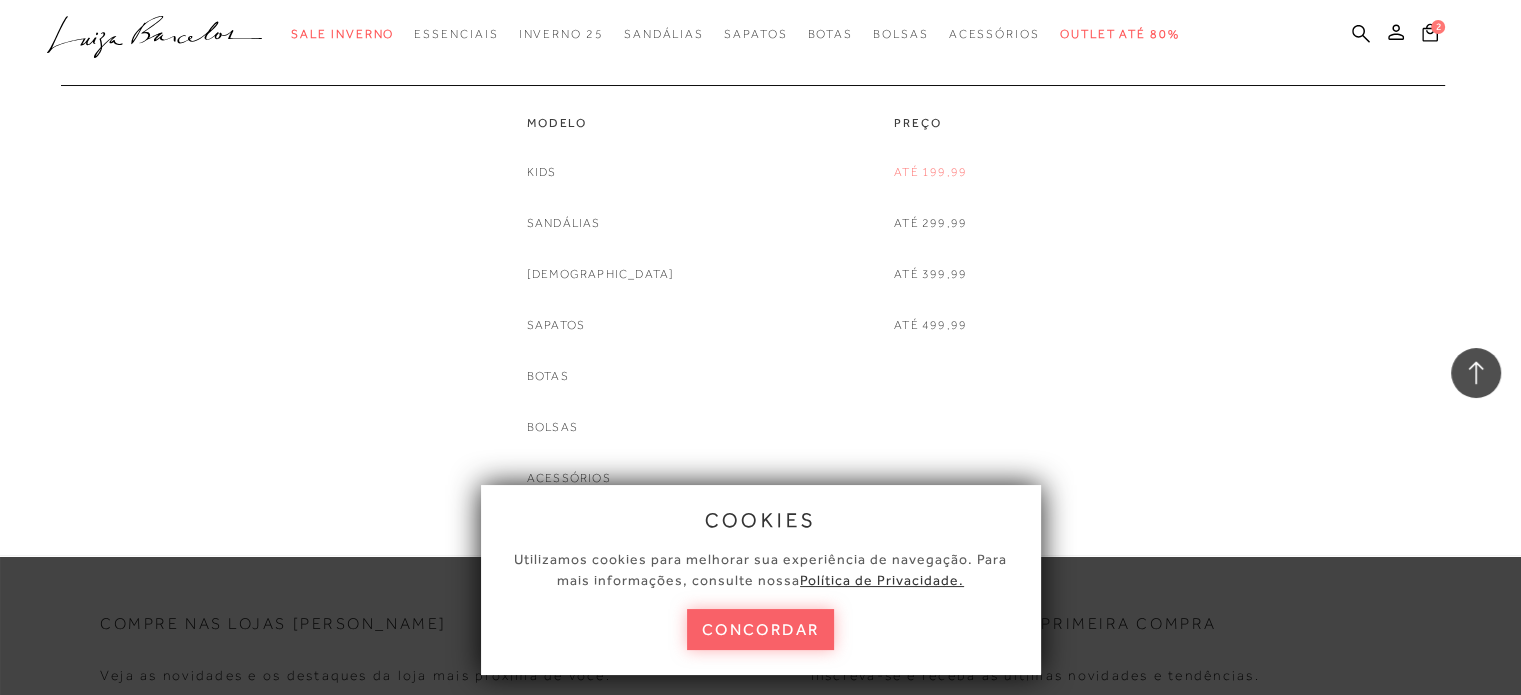 click on "Até 199,99" at bounding box center [930, 172] 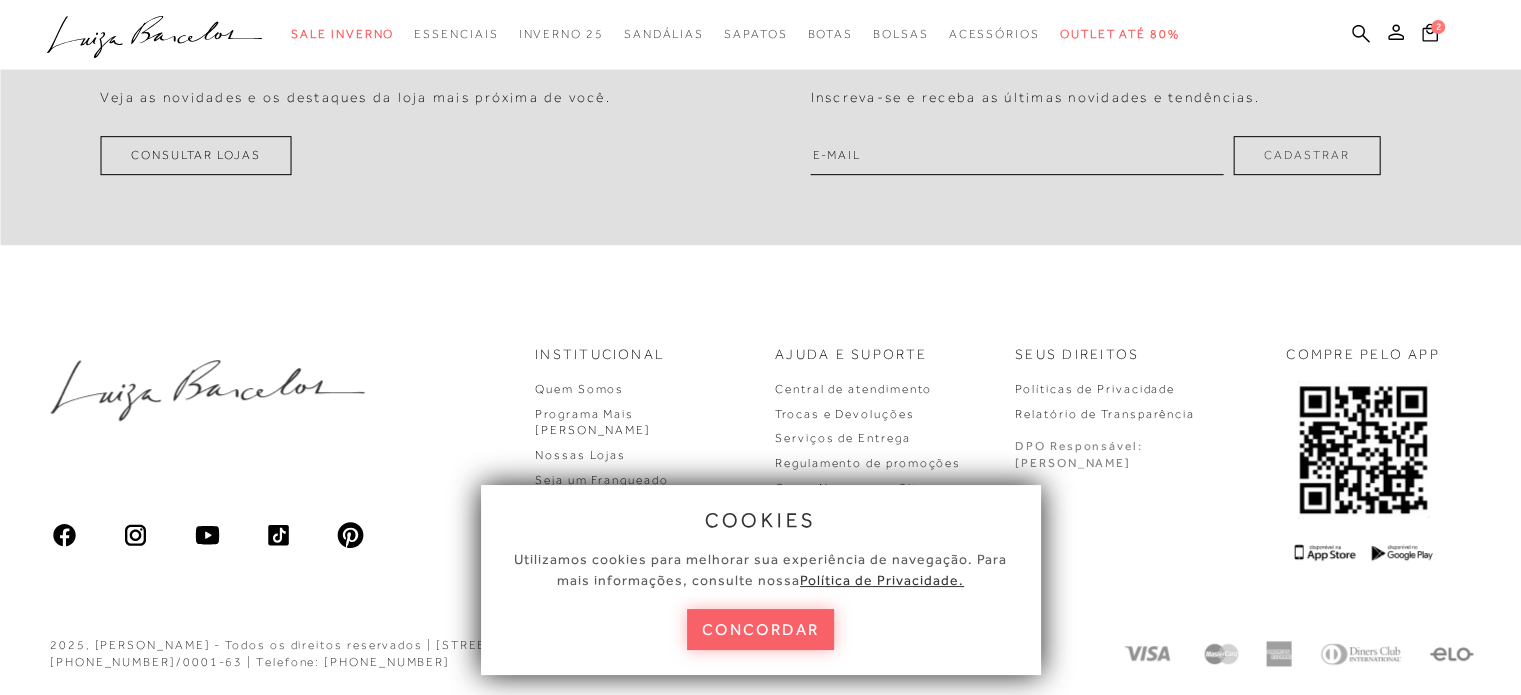 scroll, scrollTop: 0, scrollLeft: 0, axis: both 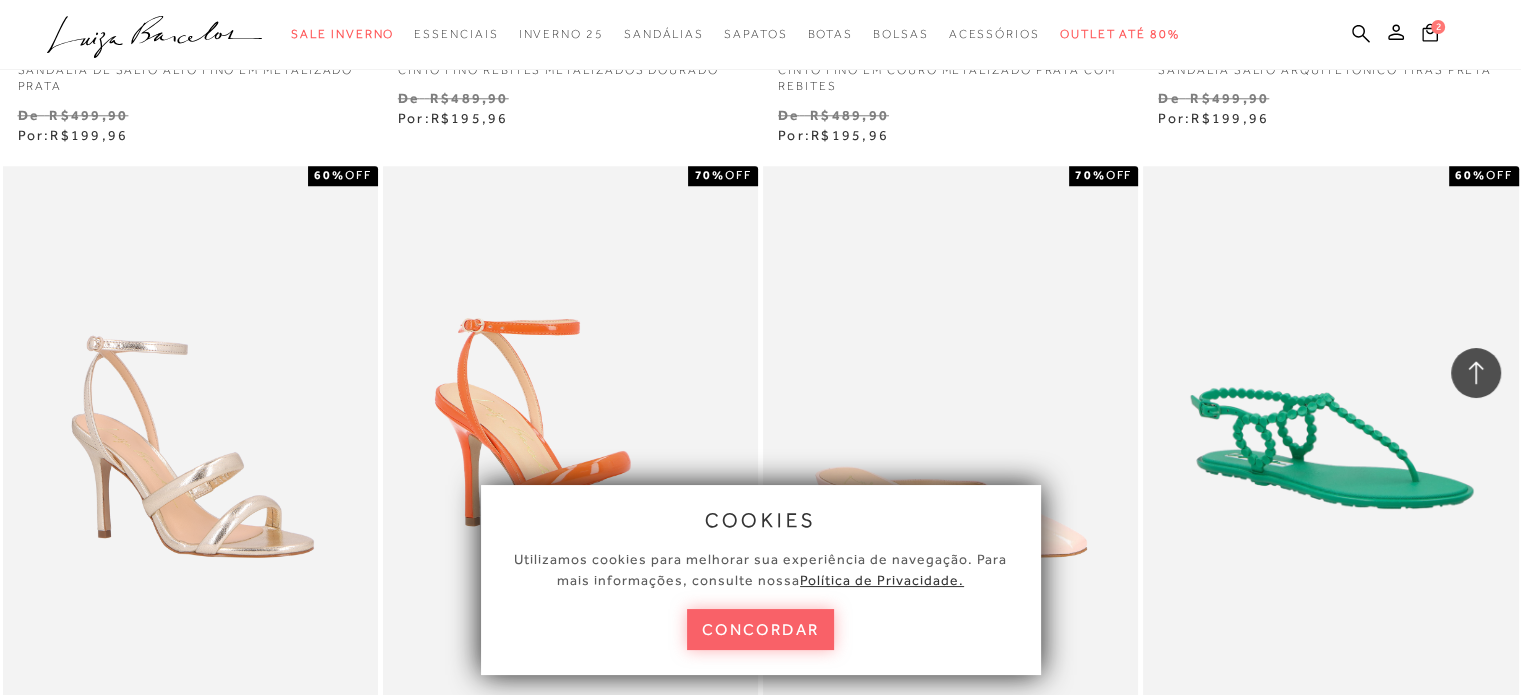 type 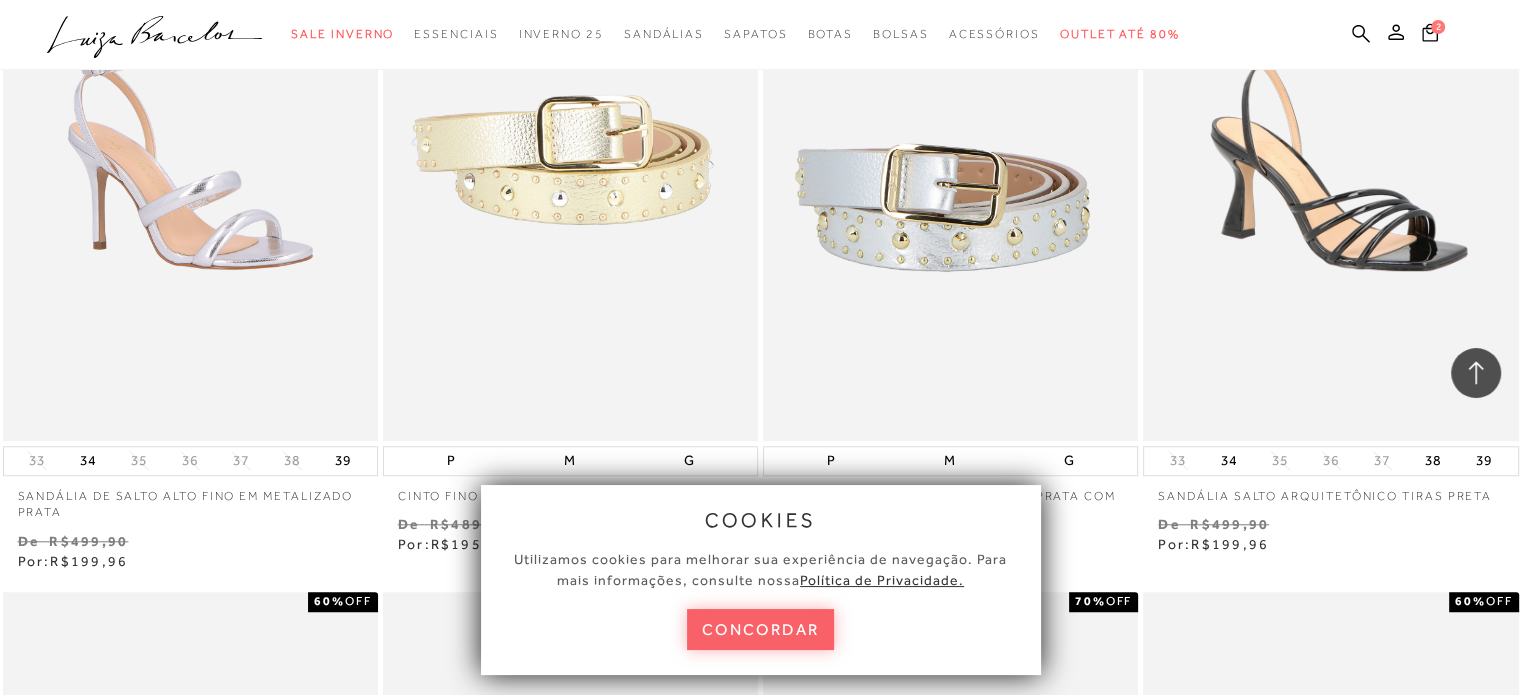 scroll, scrollTop: 1676, scrollLeft: 0, axis: vertical 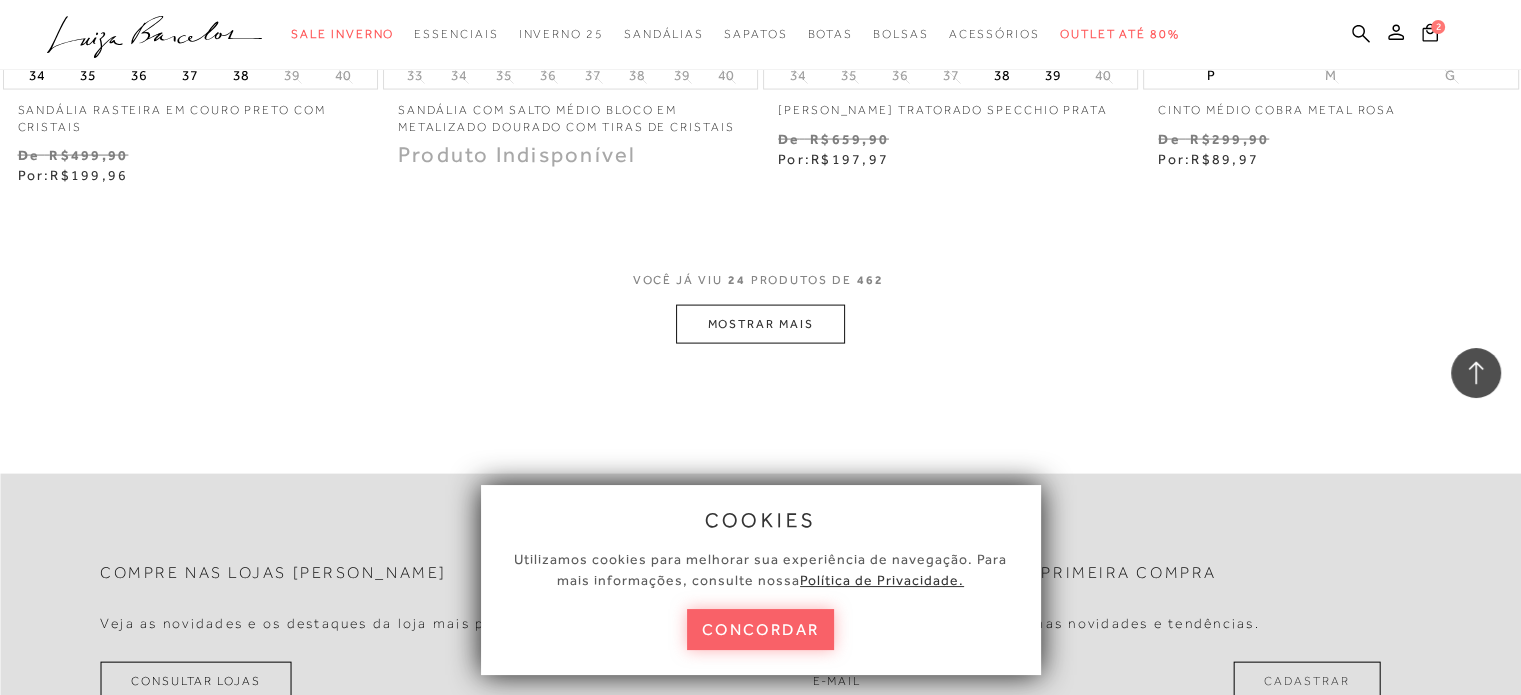 click on "MOSTRAR MAIS" at bounding box center (760, 324) 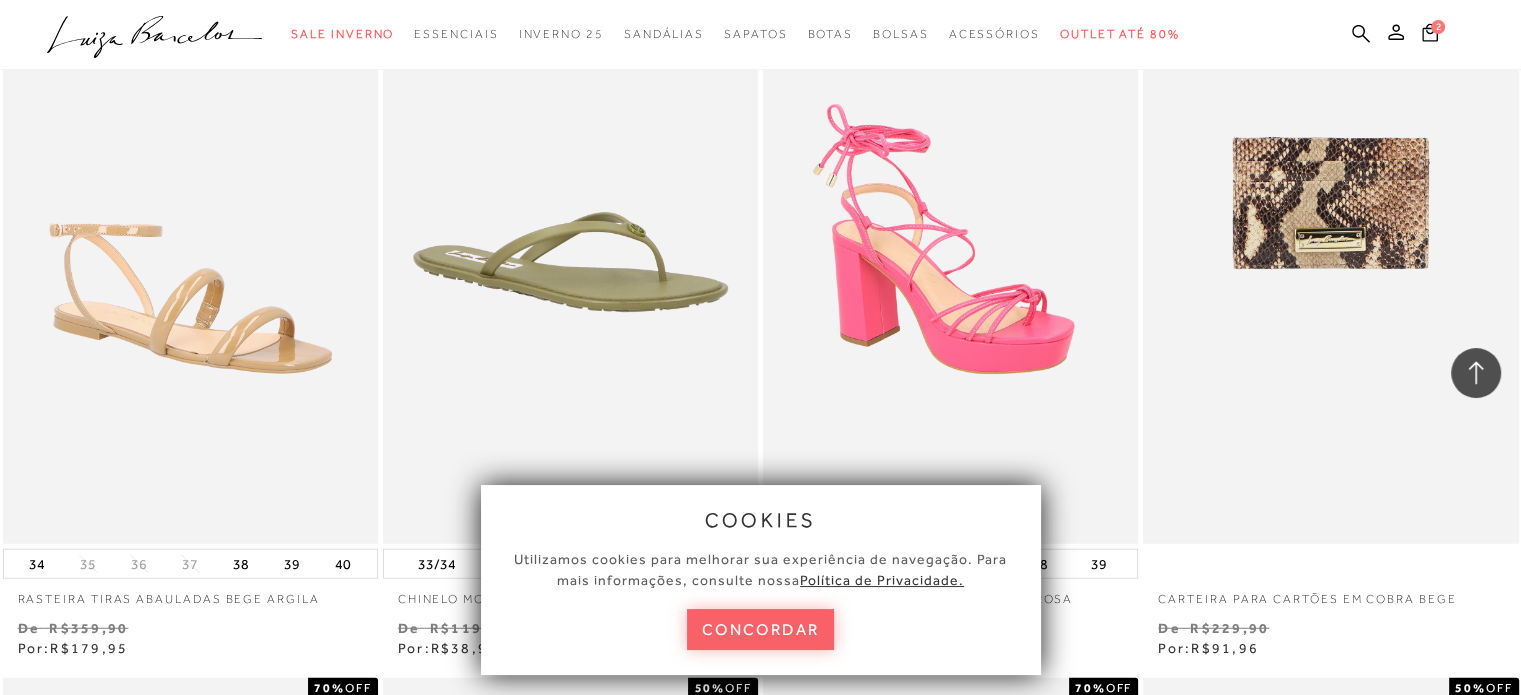 scroll, scrollTop: 5239, scrollLeft: 0, axis: vertical 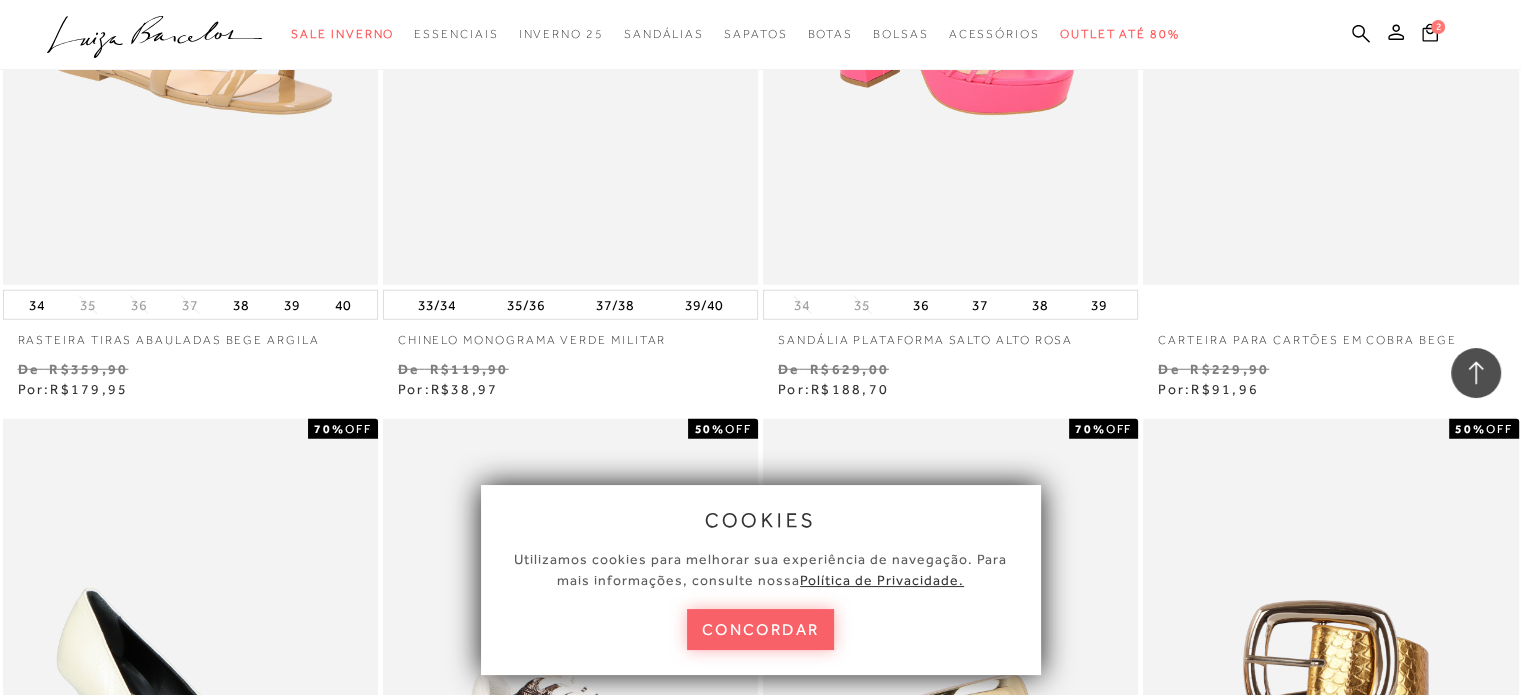 type 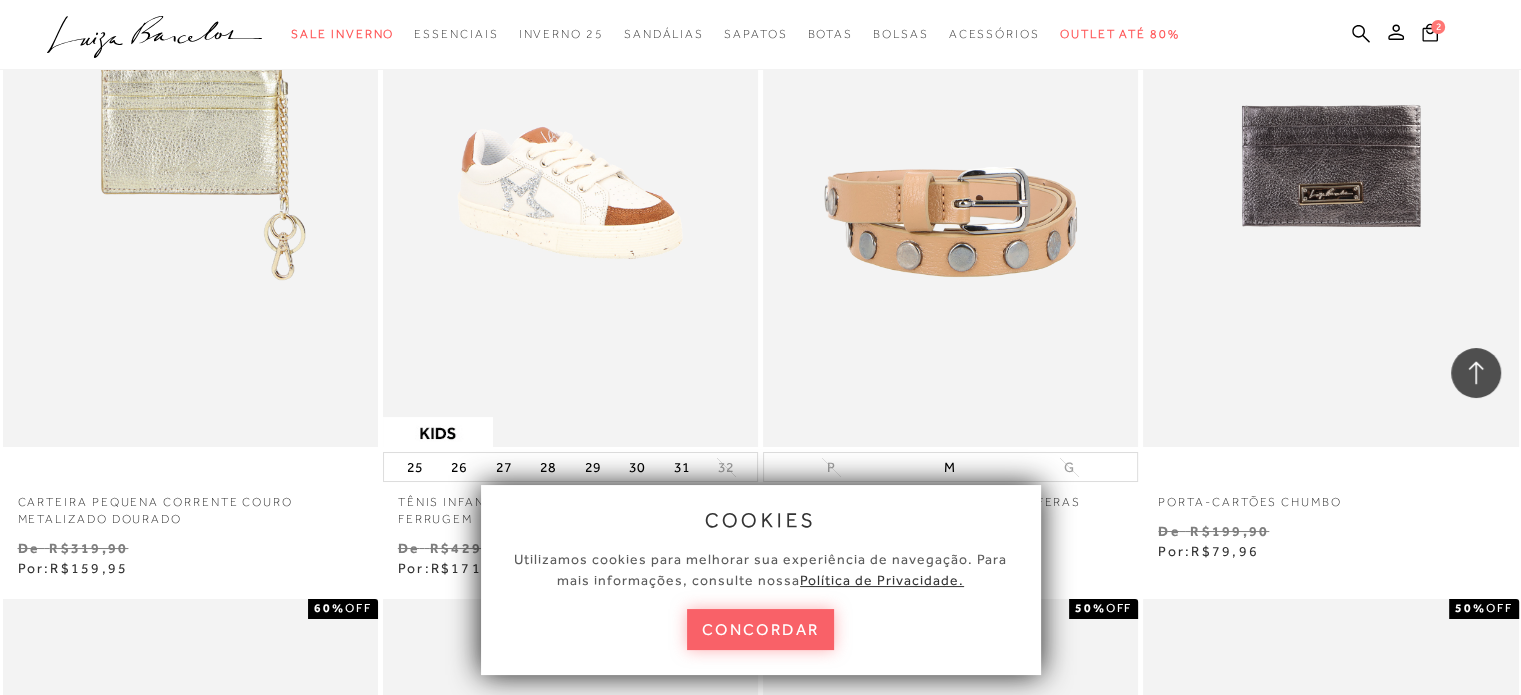 scroll, scrollTop: 7348, scrollLeft: 0, axis: vertical 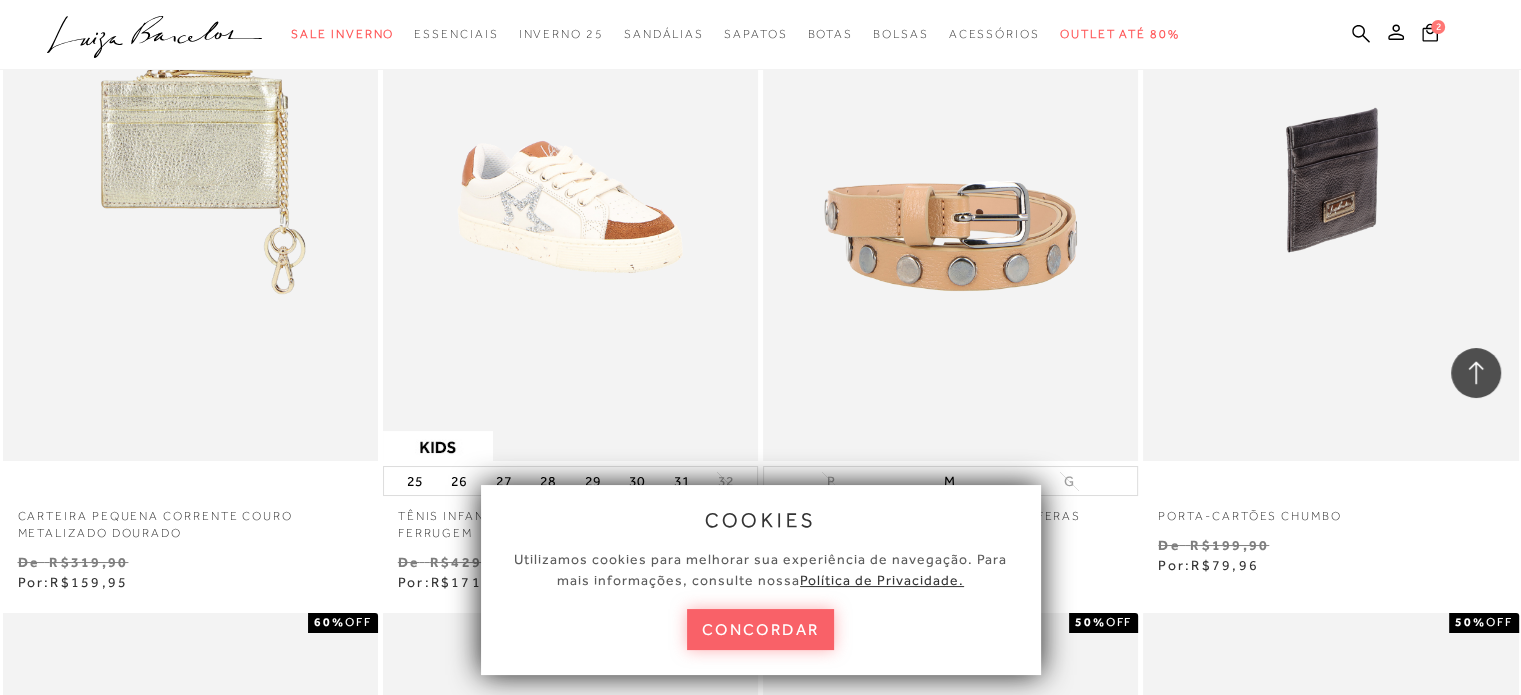 click at bounding box center [1331, 180] 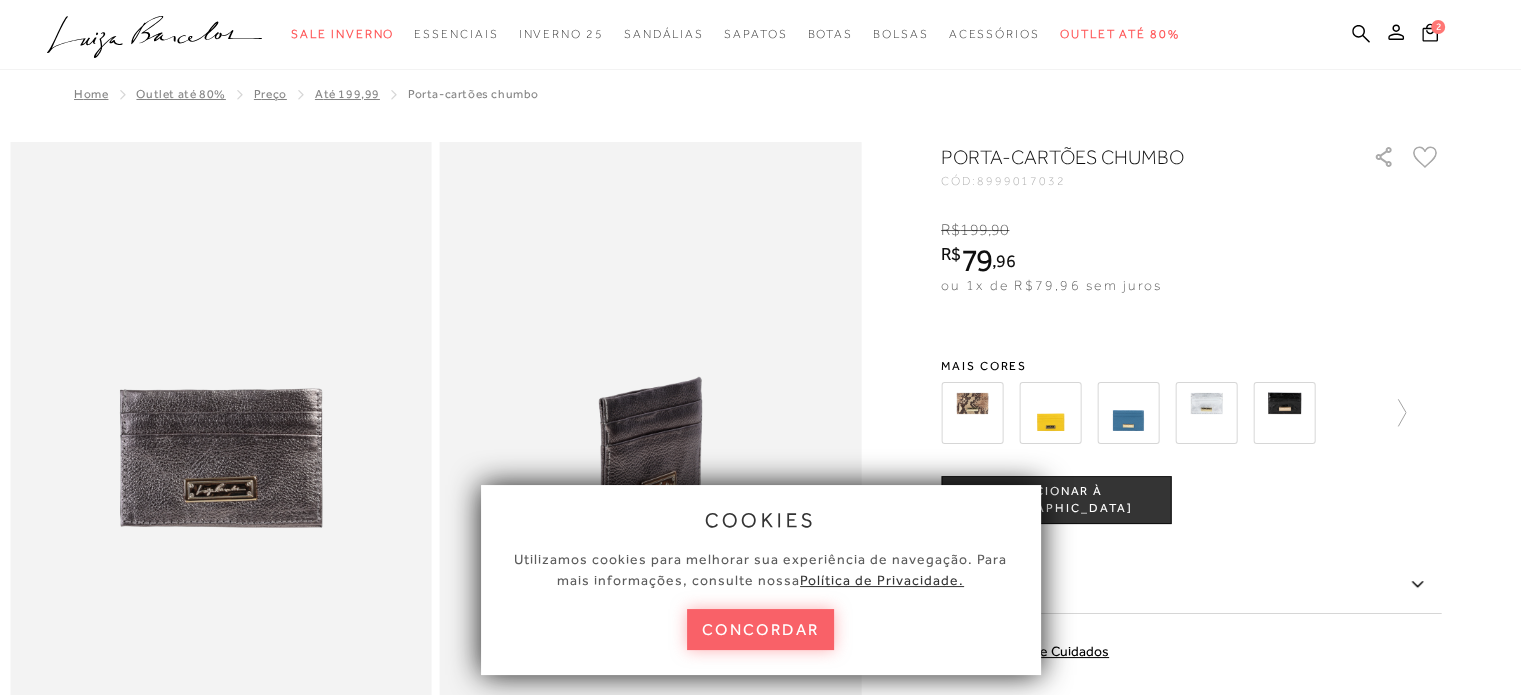 scroll, scrollTop: 0, scrollLeft: 0, axis: both 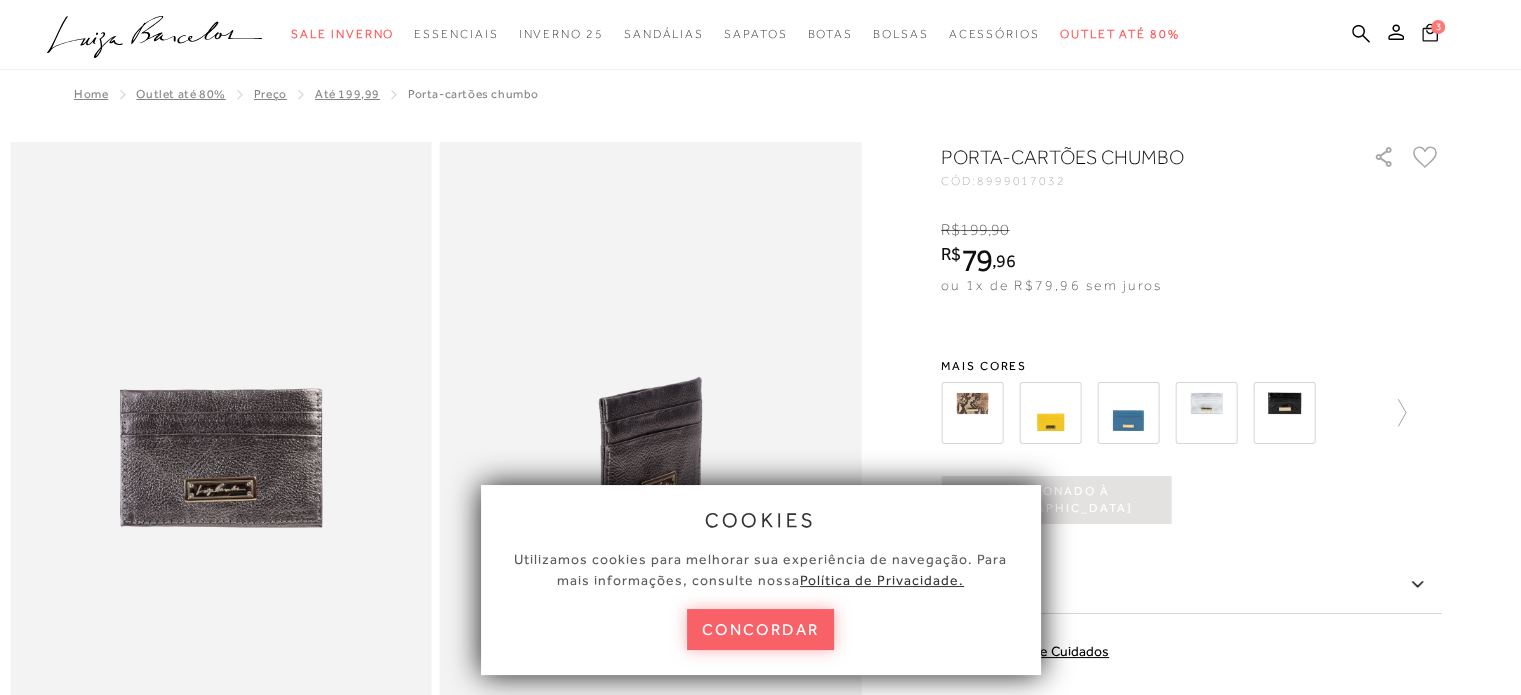 click on "3" at bounding box center [1439, 24] 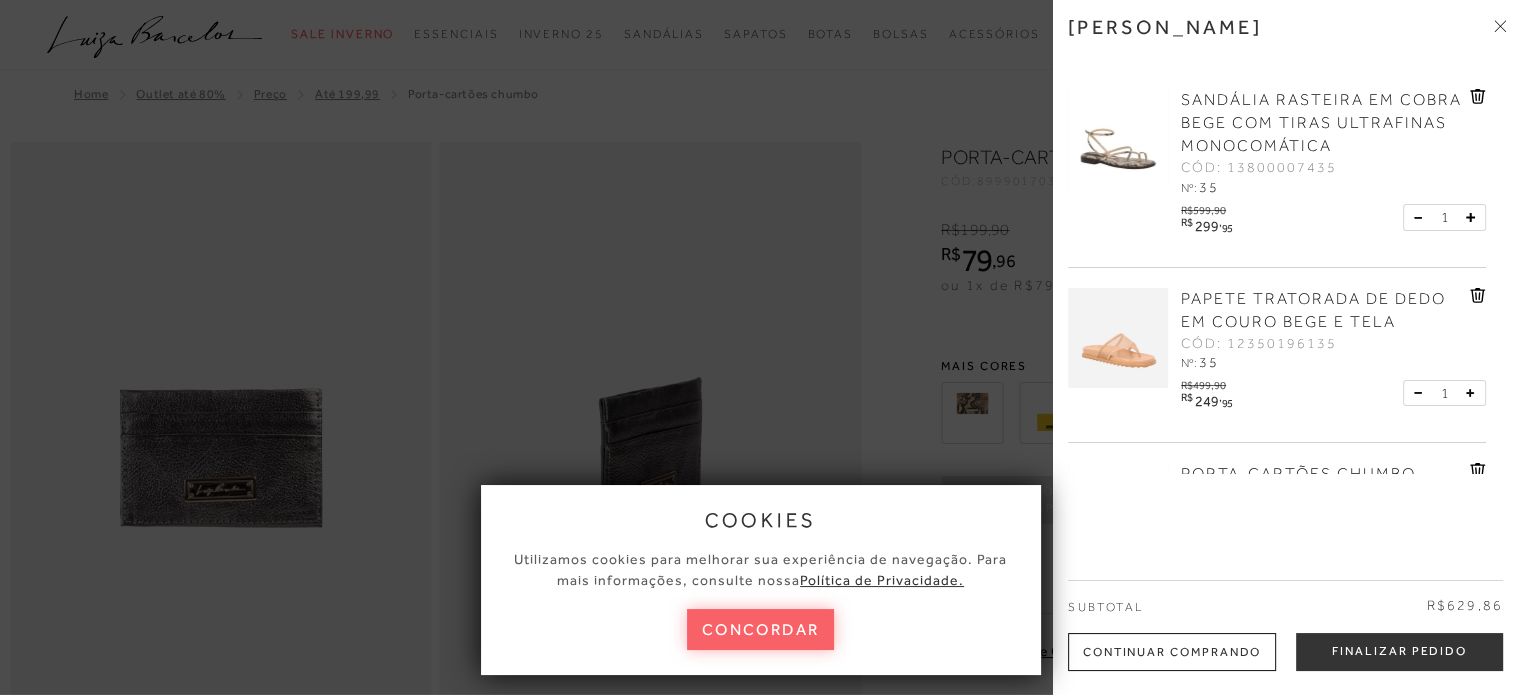 scroll, scrollTop: 608, scrollLeft: 0, axis: vertical 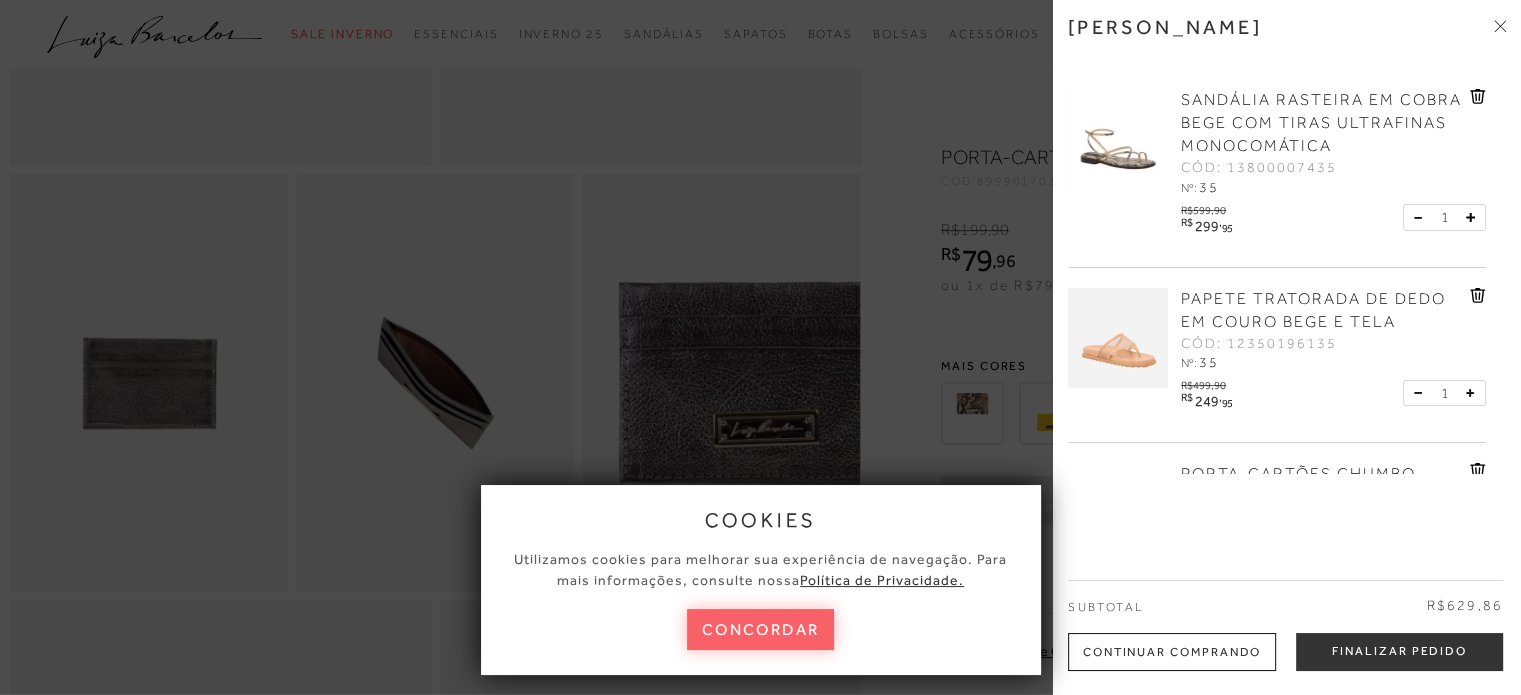 click 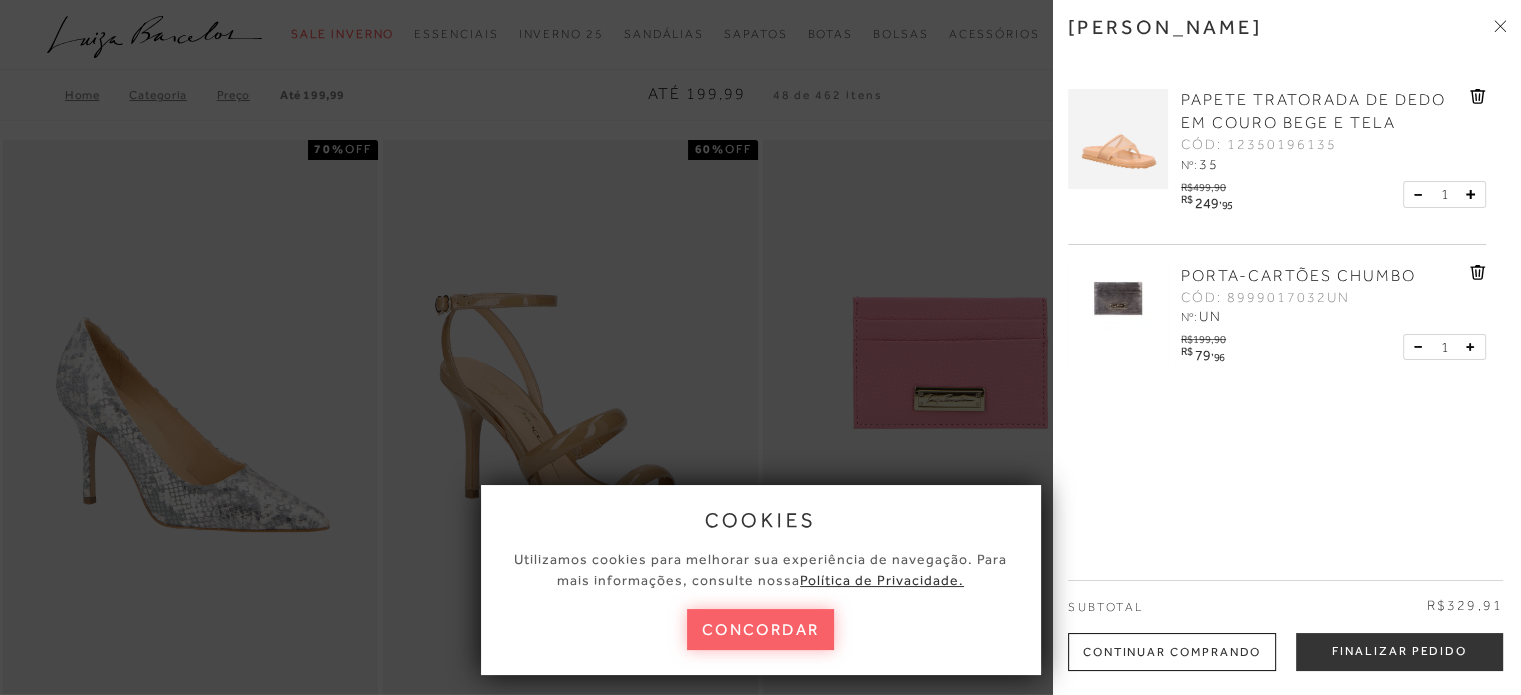 scroll, scrollTop: 7348, scrollLeft: 0, axis: vertical 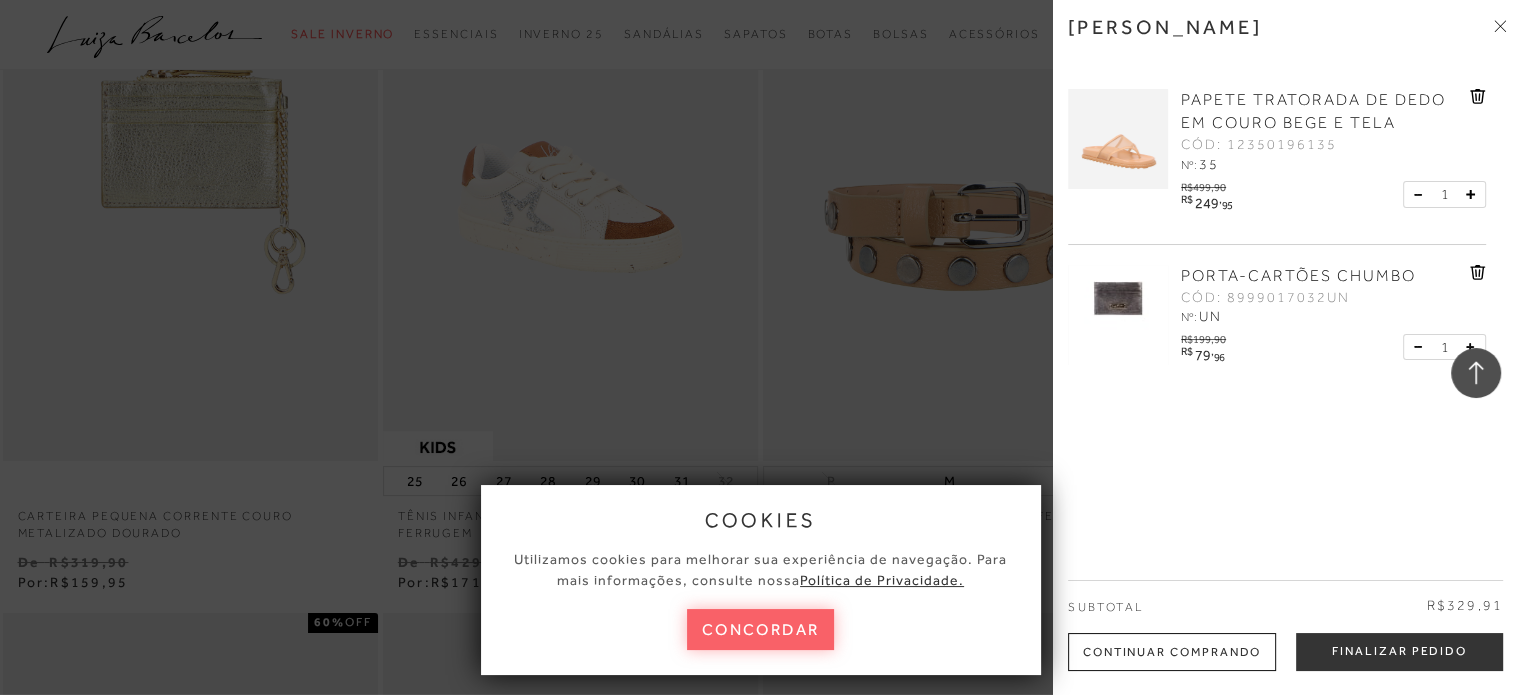 click at bounding box center [760, 347] 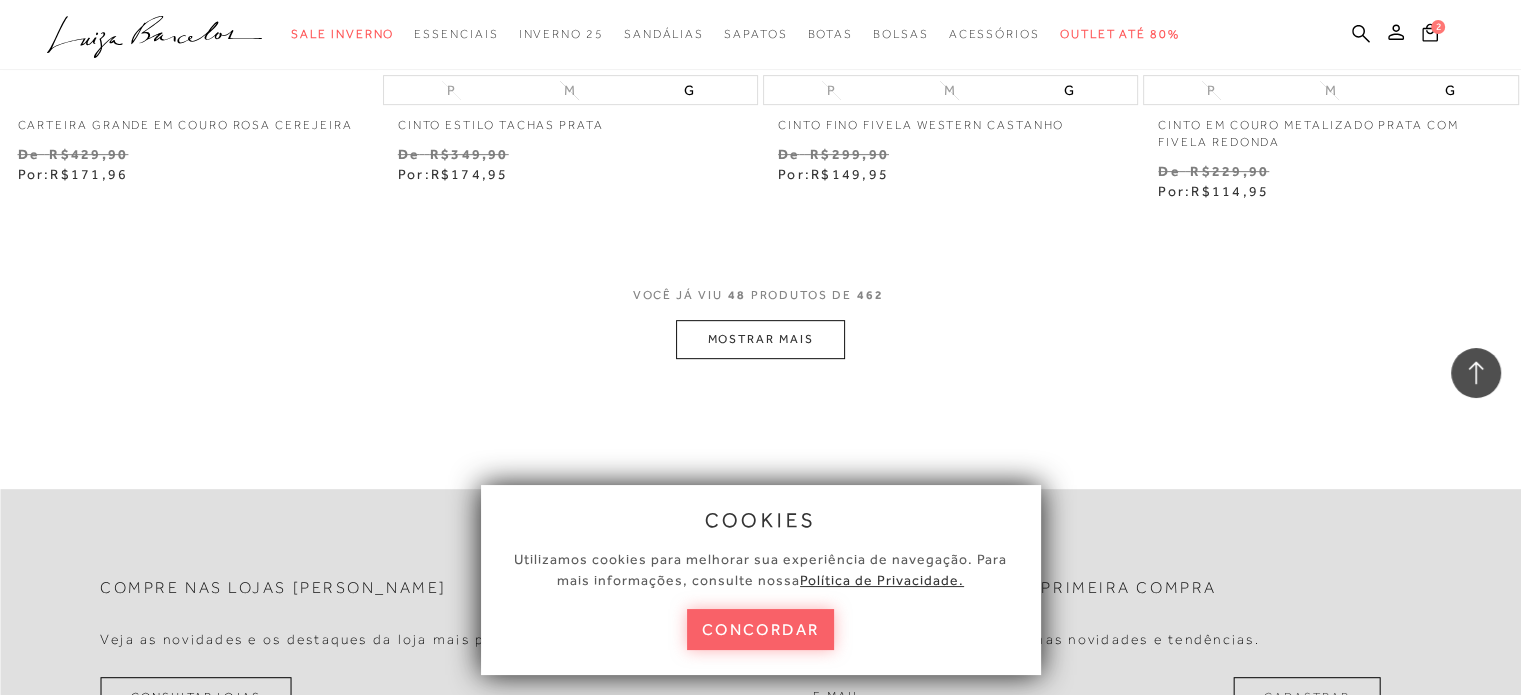 scroll, scrollTop: 8468, scrollLeft: 0, axis: vertical 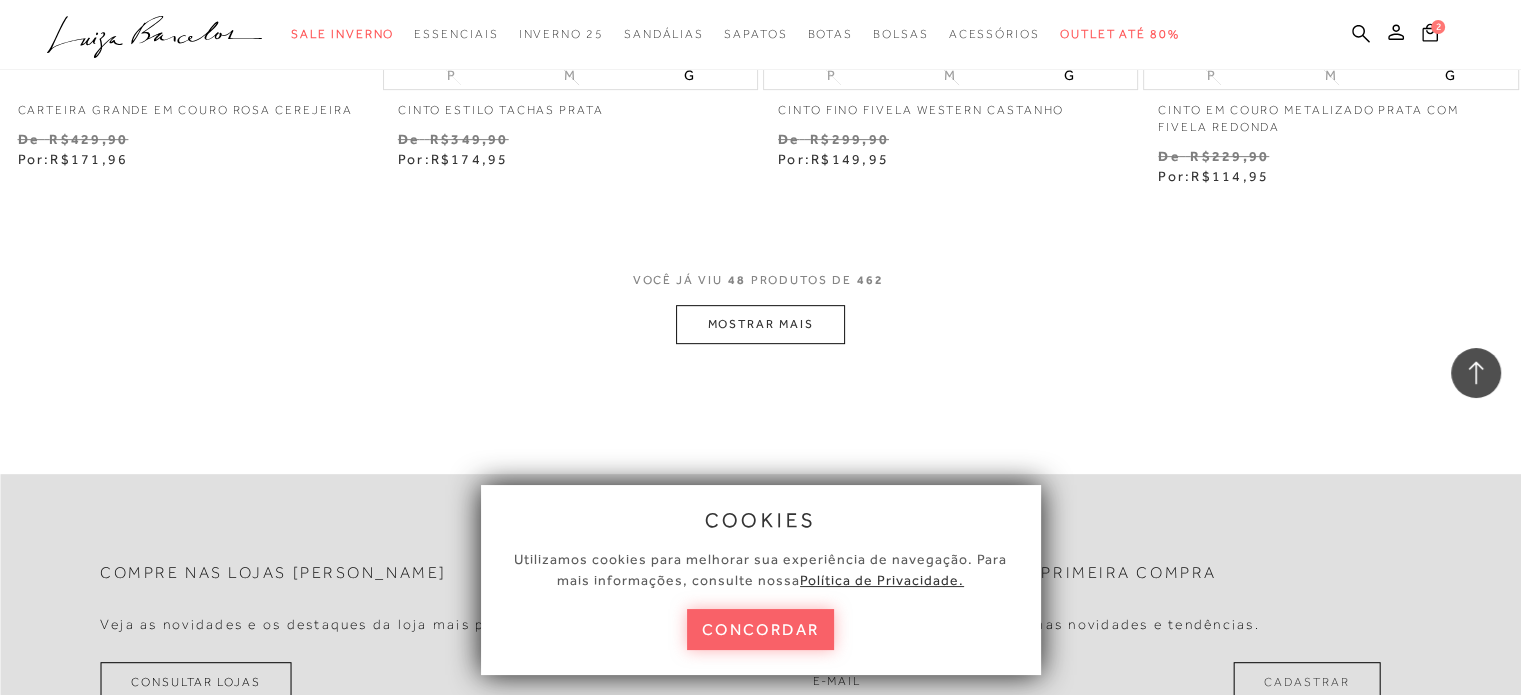 click on "MOSTRAR MAIS" at bounding box center [760, 324] 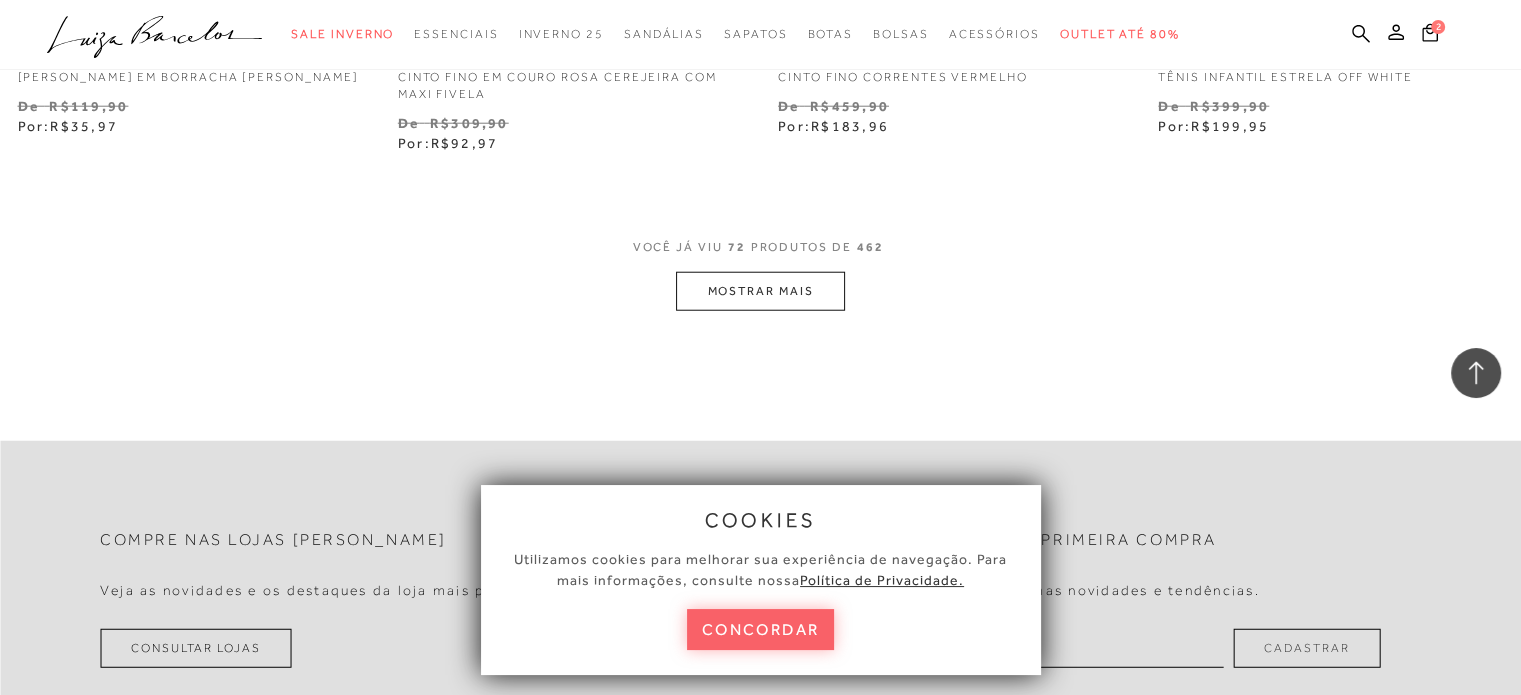 scroll, scrollTop: 12826, scrollLeft: 0, axis: vertical 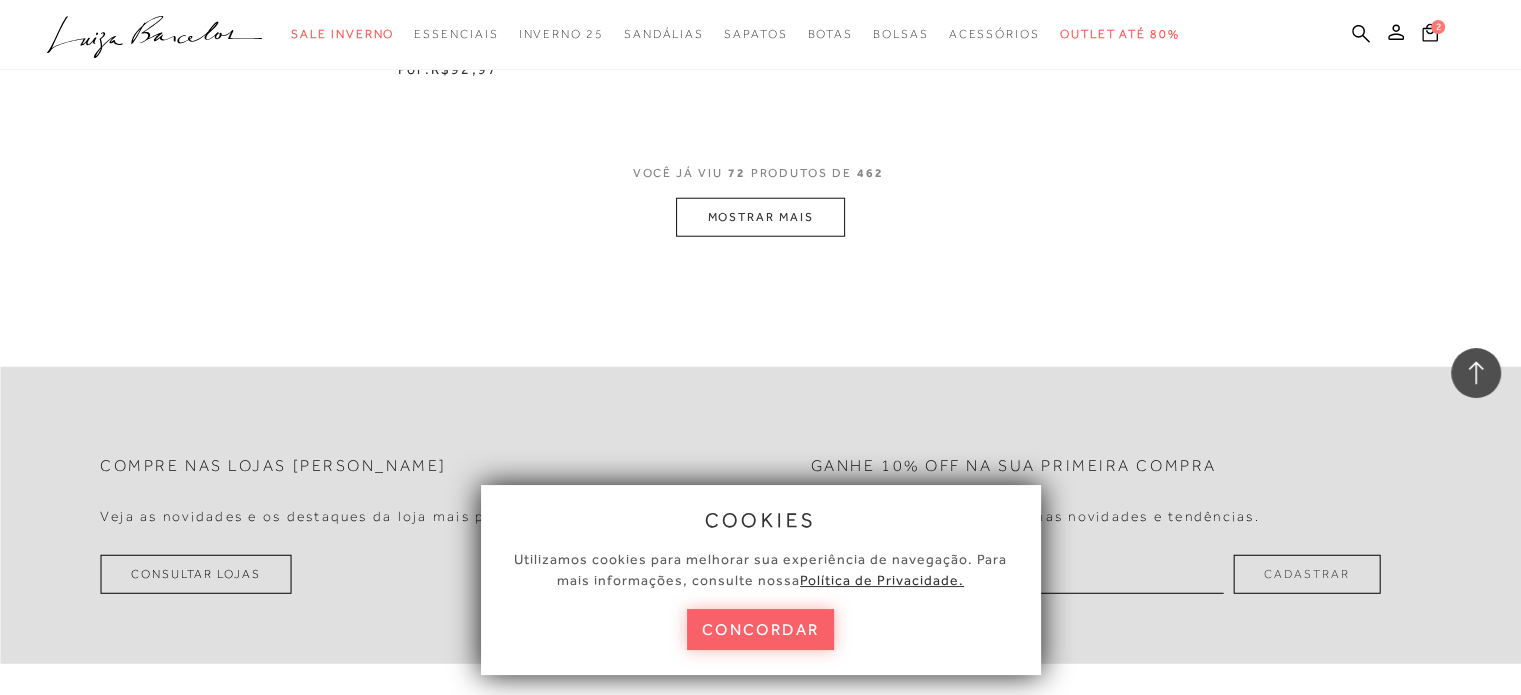 click on "MOSTRAR MAIS" at bounding box center (760, 217) 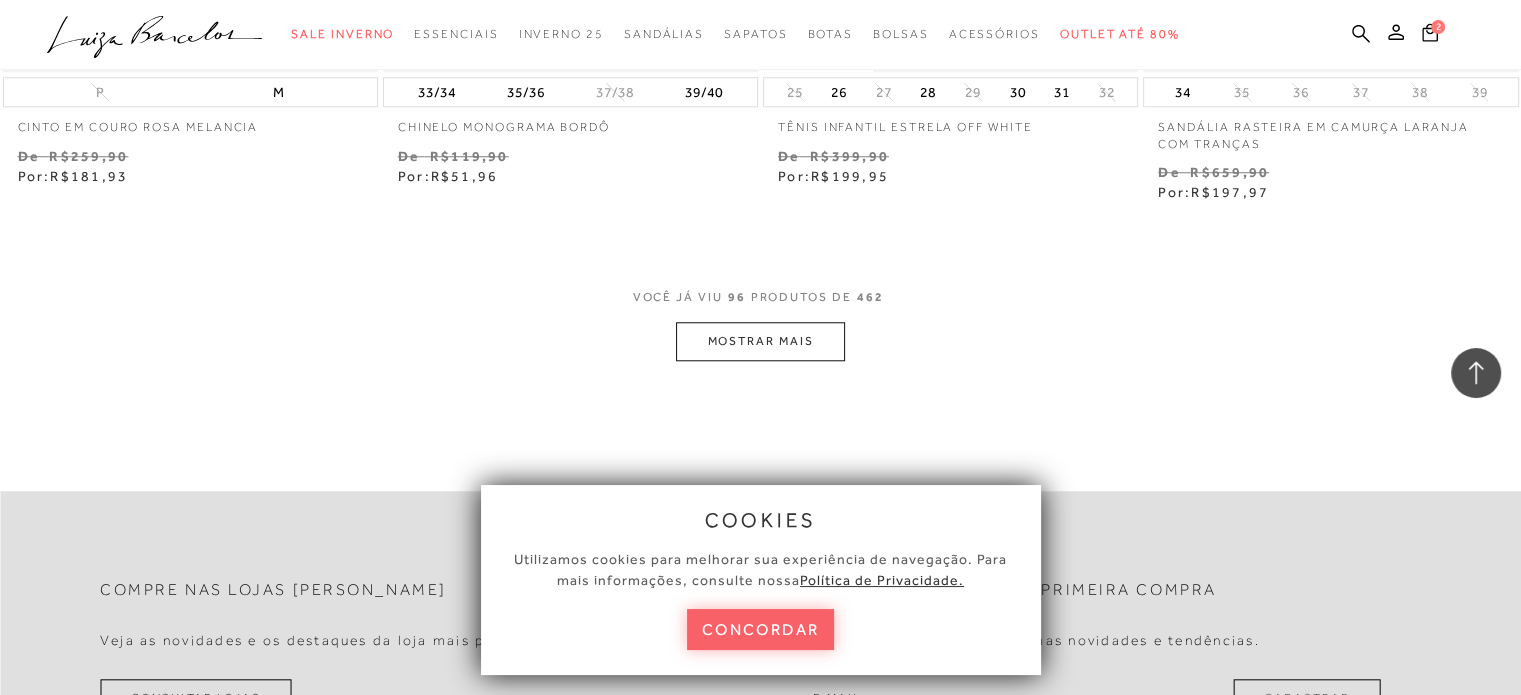 scroll, scrollTop: 17064, scrollLeft: 0, axis: vertical 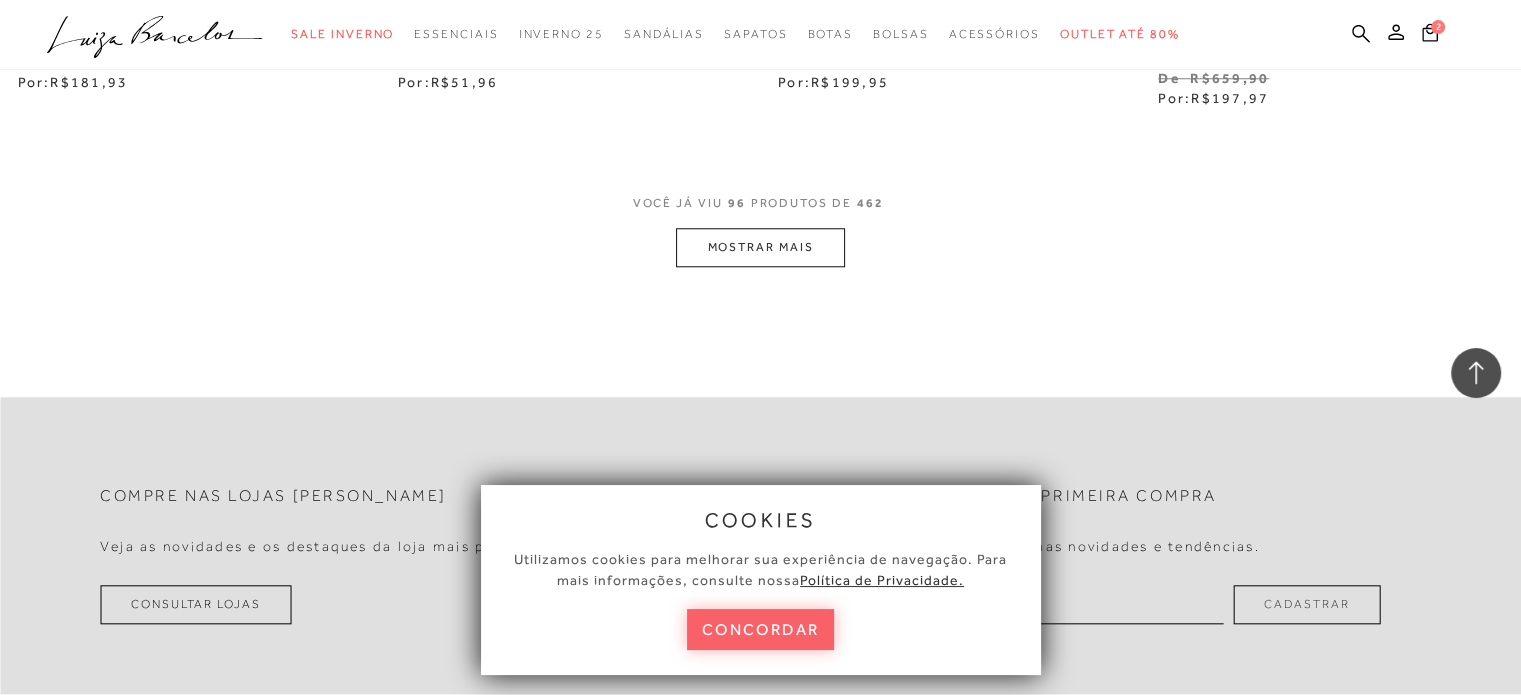 click on "MOSTRAR MAIS" at bounding box center (760, 247) 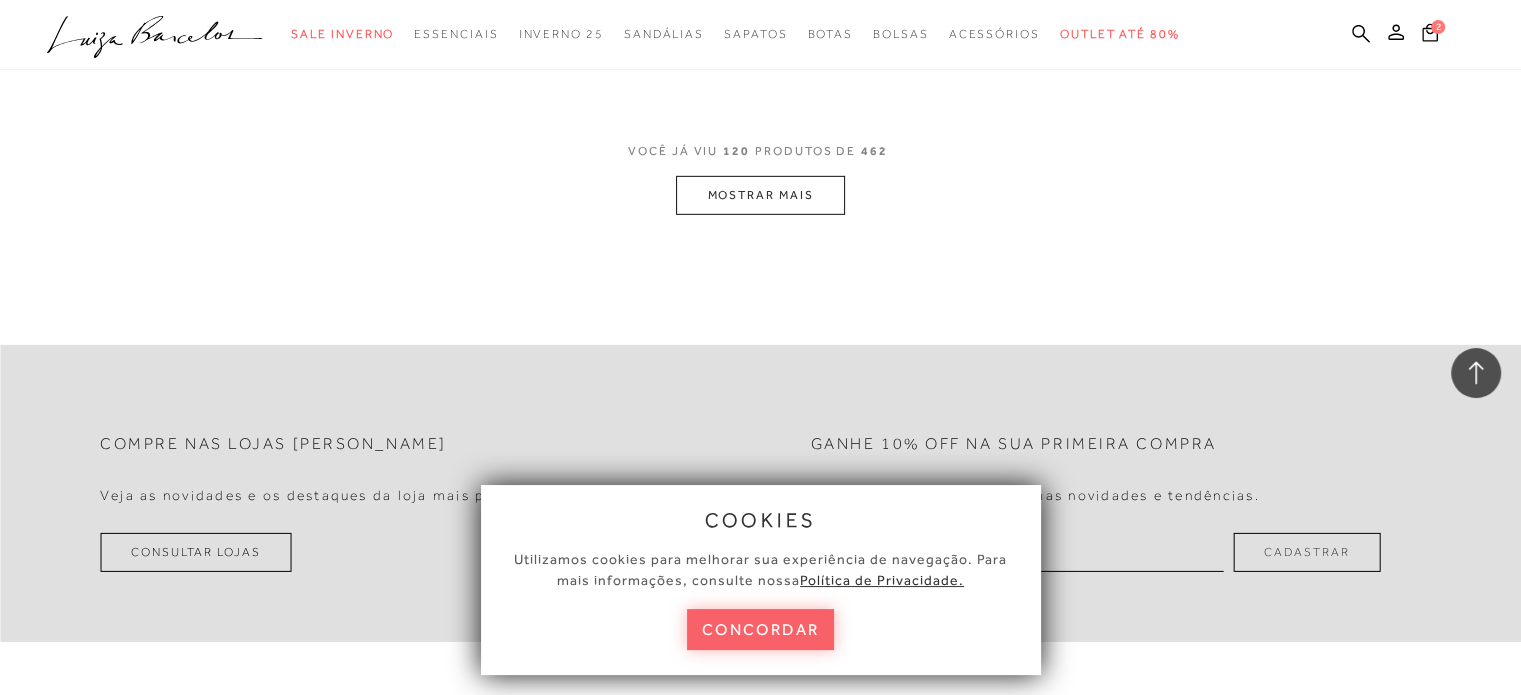 scroll, scrollTop: 21396, scrollLeft: 0, axis: vertical 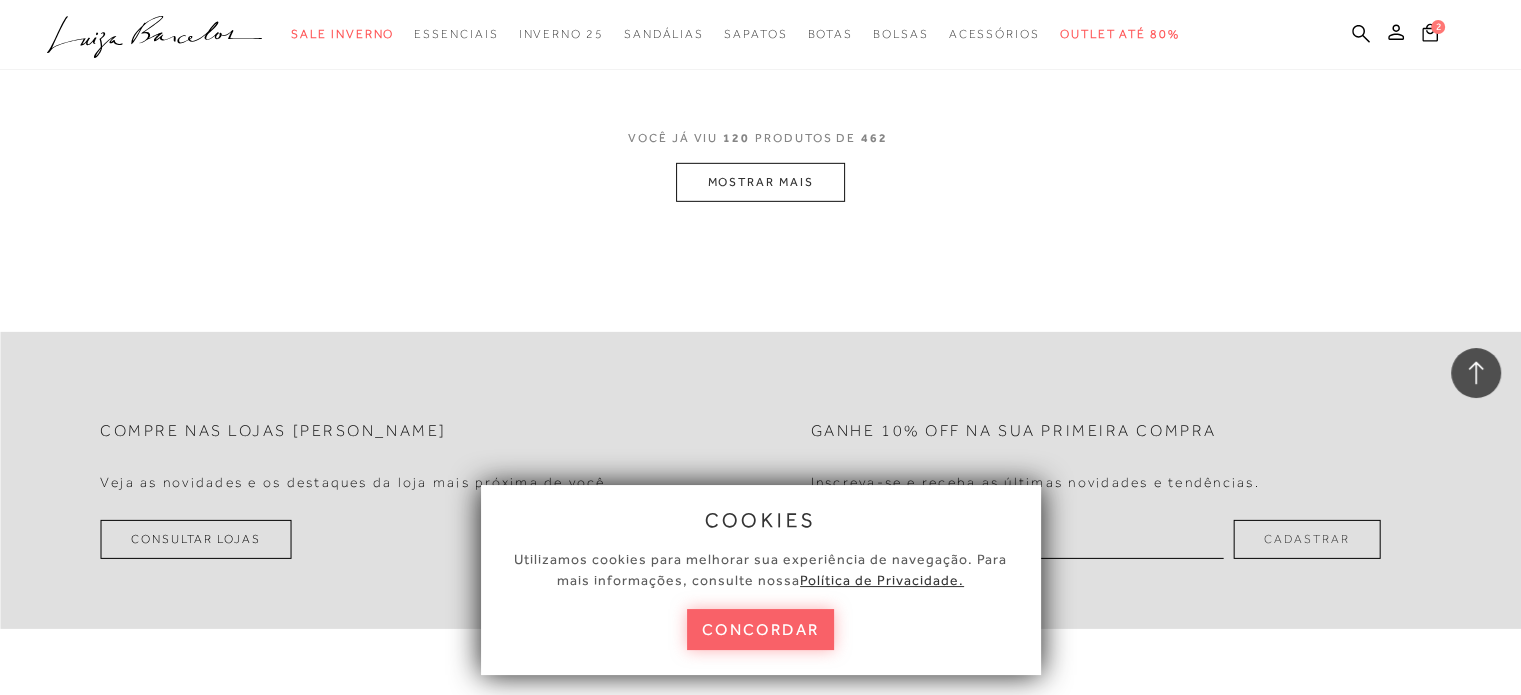 click on "MOSTRAR MAIS" at bounding box center [760, 182] 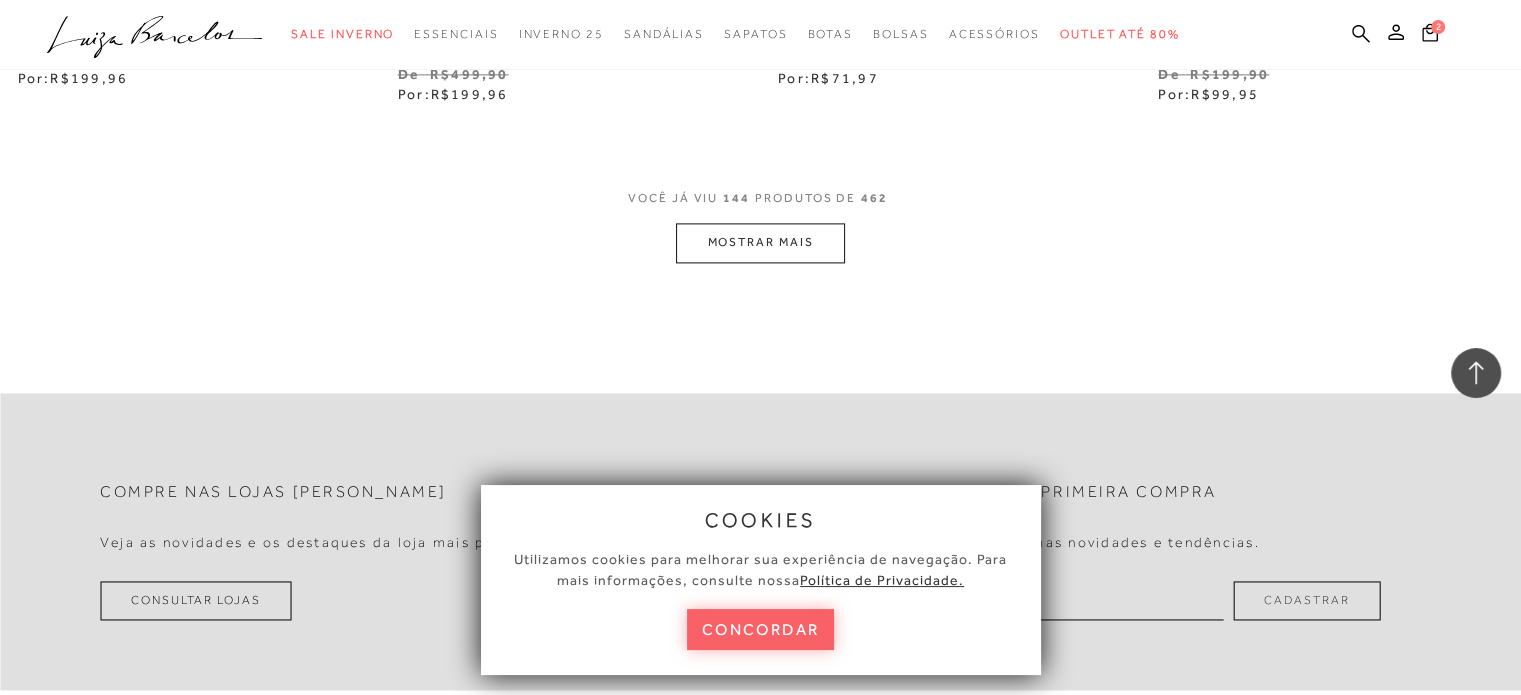 scroll, scrollTop: 25660, scrollLeft: 0, axis: vertical 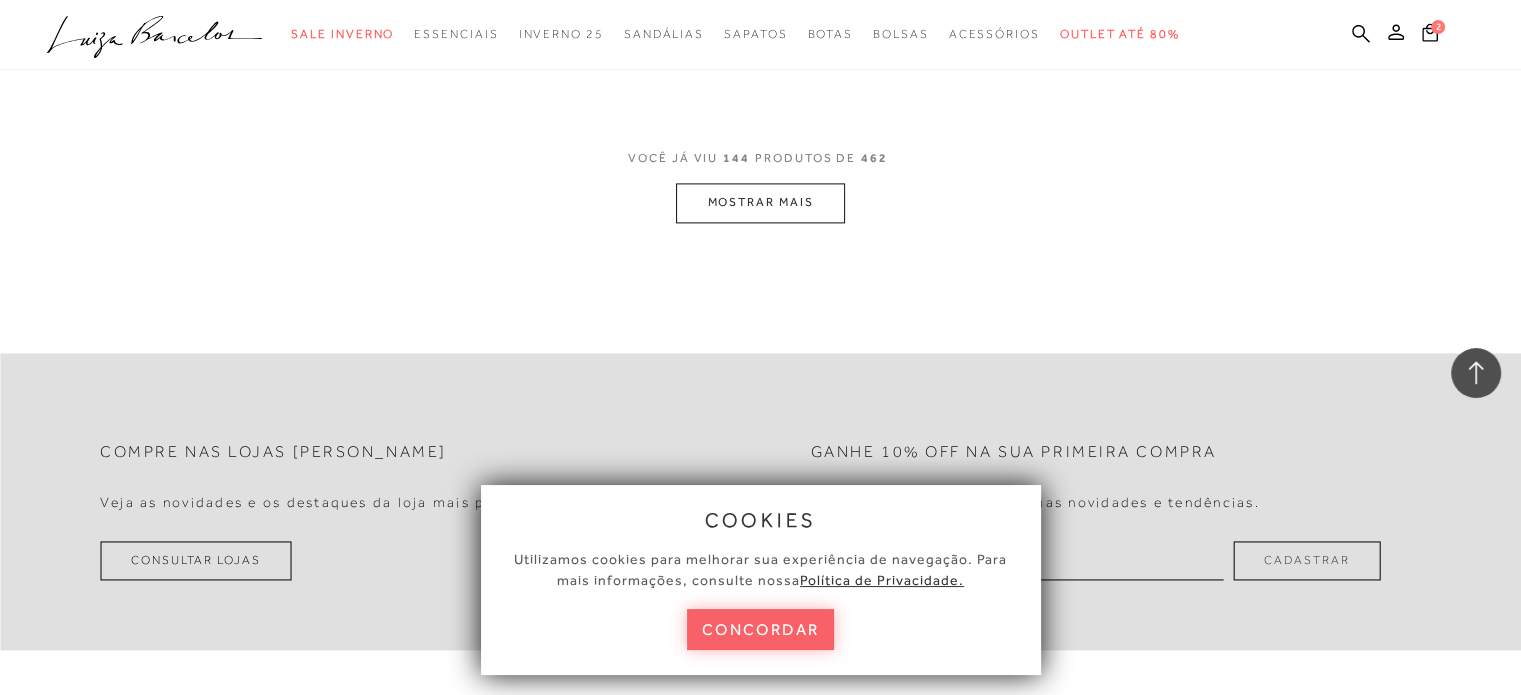 click on "MOSTRAR MAIS" at bounding box center (760, 202) 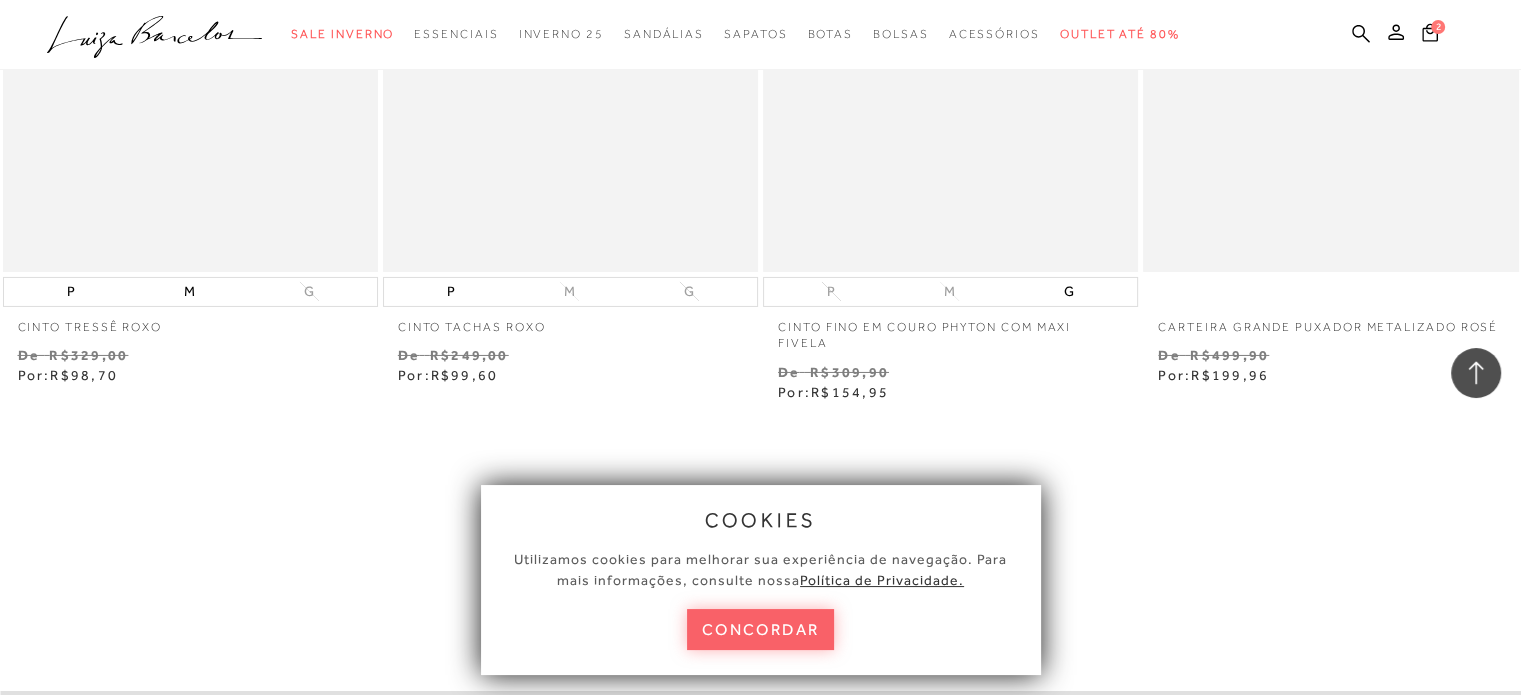 scroll, scrollTop: 29633, scrollLeft: 0, axis: vertical 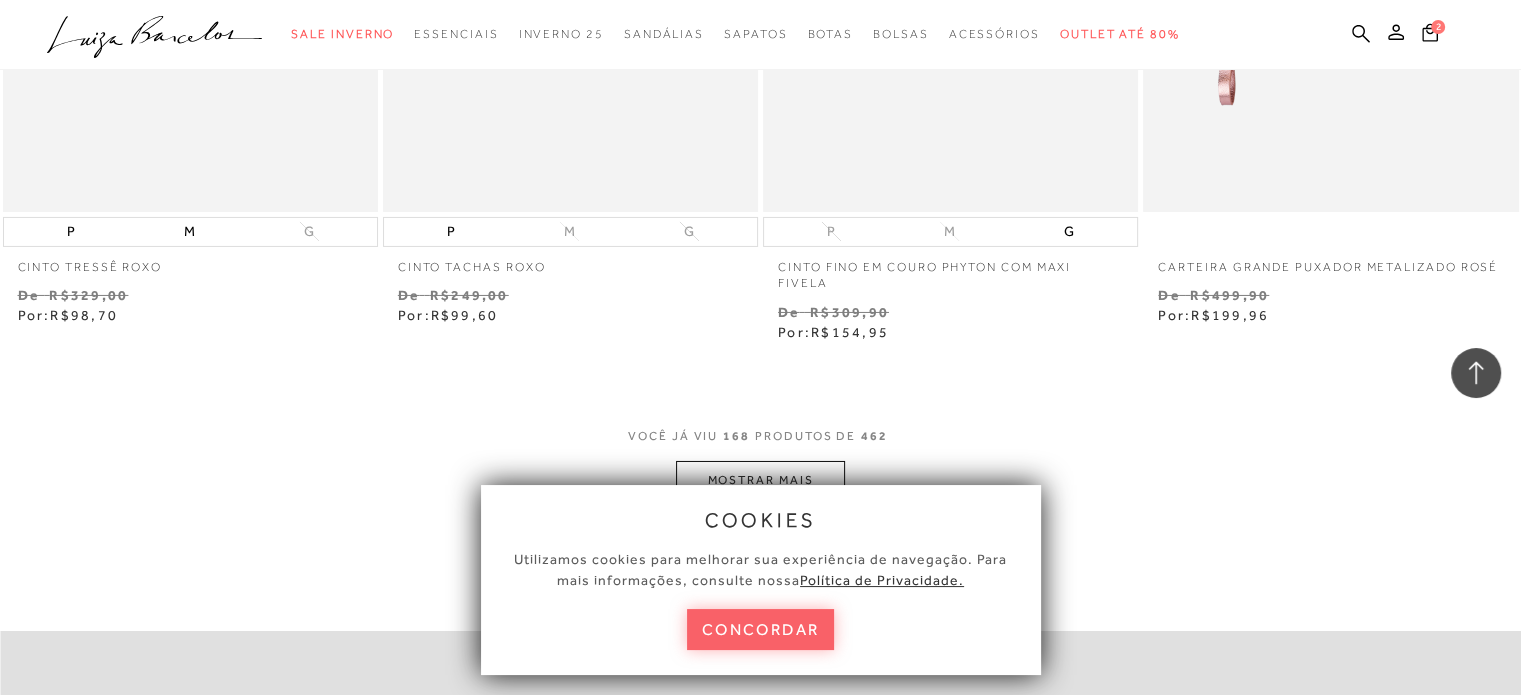 type 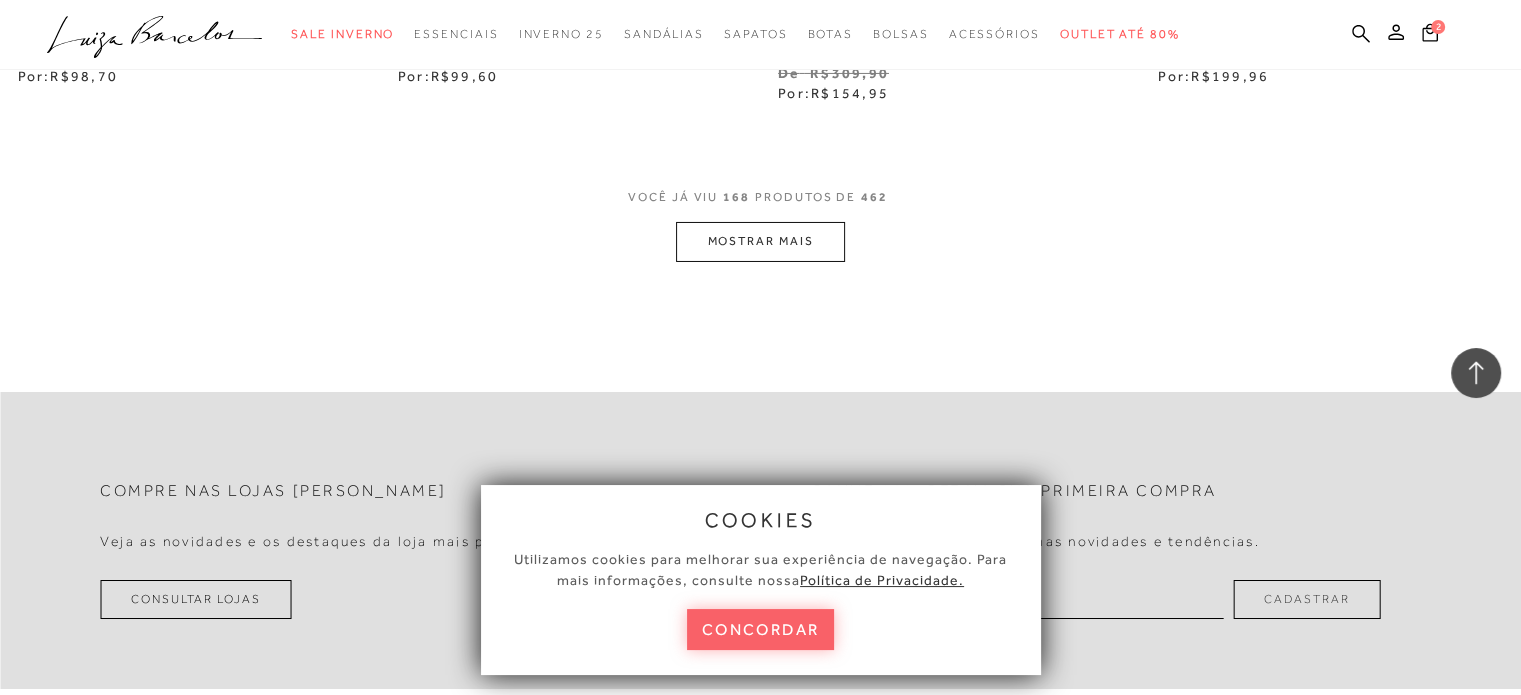 scroll, scrollTop: 29906, scrollLeft: 0, axis: vertical 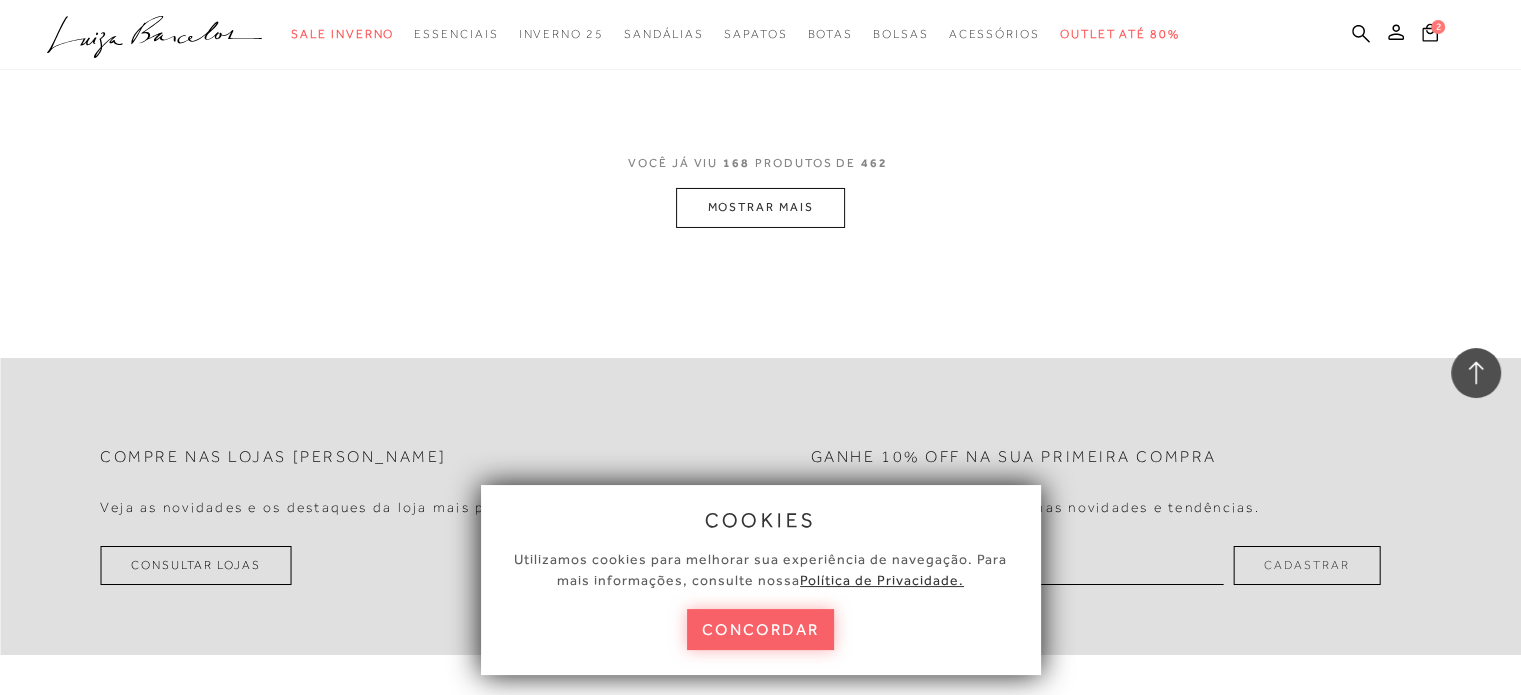 click on "MOSTRAR MAIS" at bounding box center [760, 207] 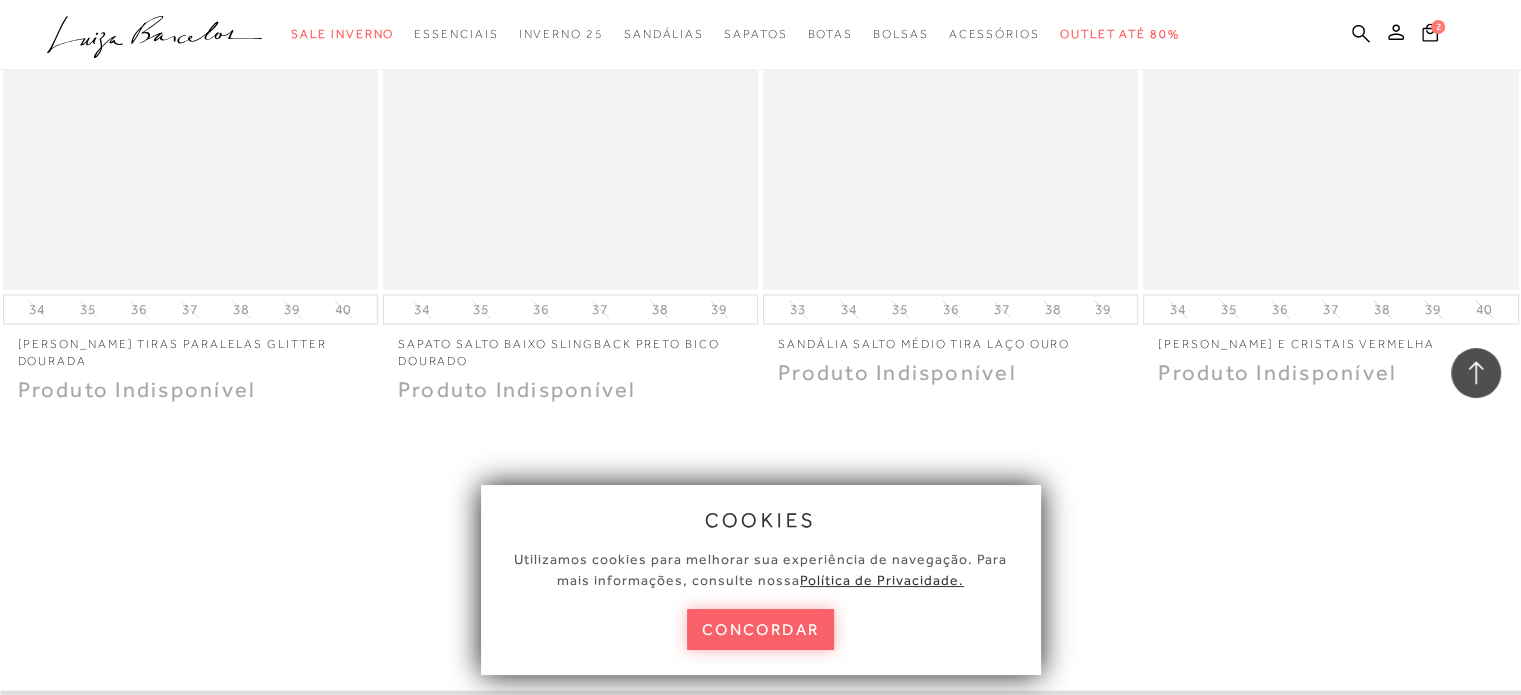 scroll, scrollTop: 33846, scrollLeft: 0, axis: vertical 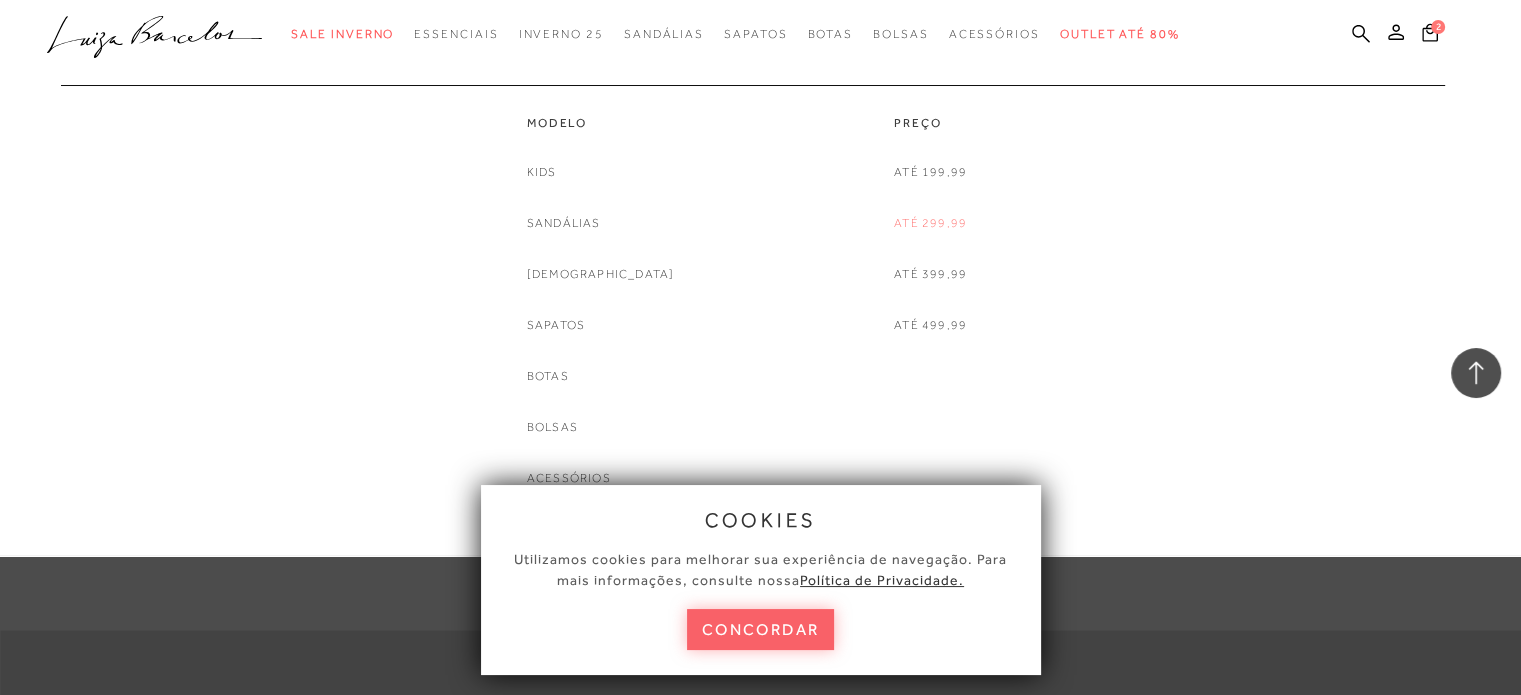 click on "Até 299,99" at bounding box center [930, 223] 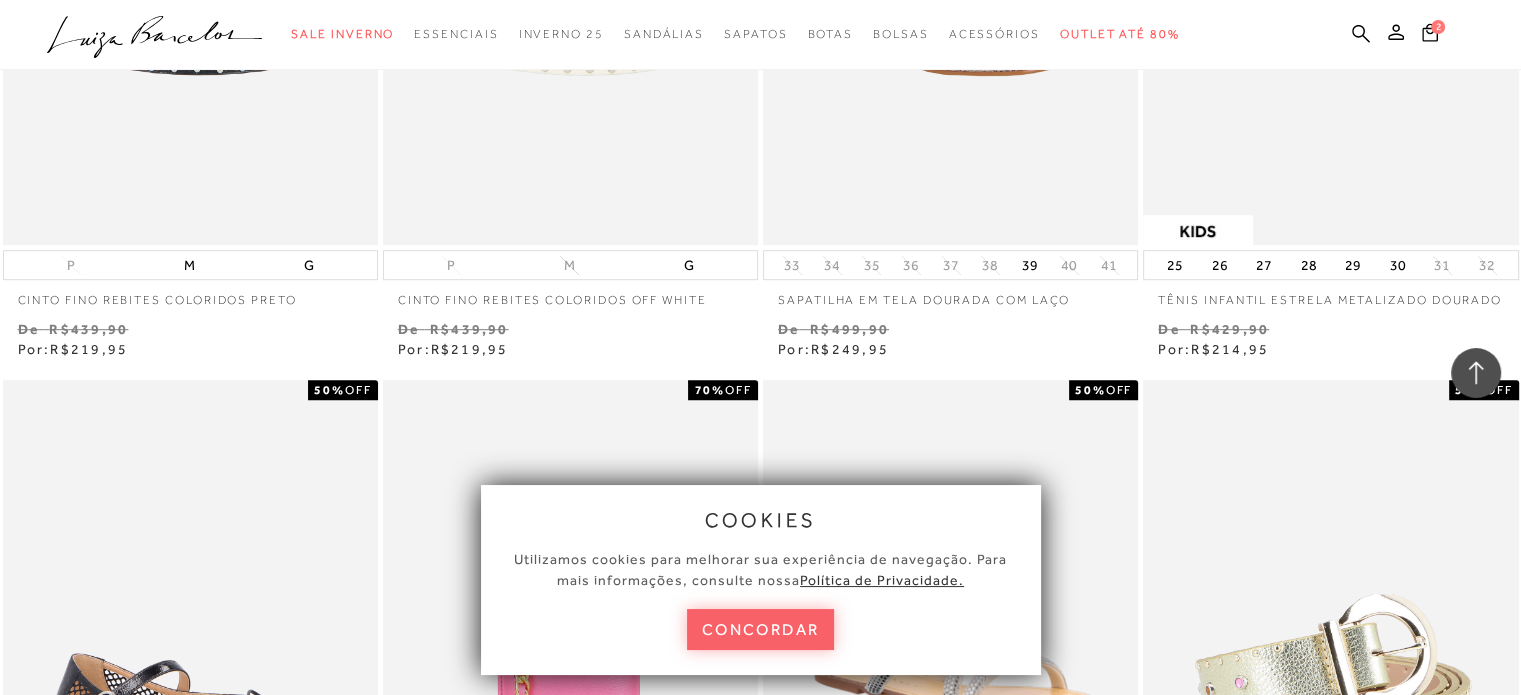 scroll, scrollTop: 1297, scrollLeft: 0, axis: vertical 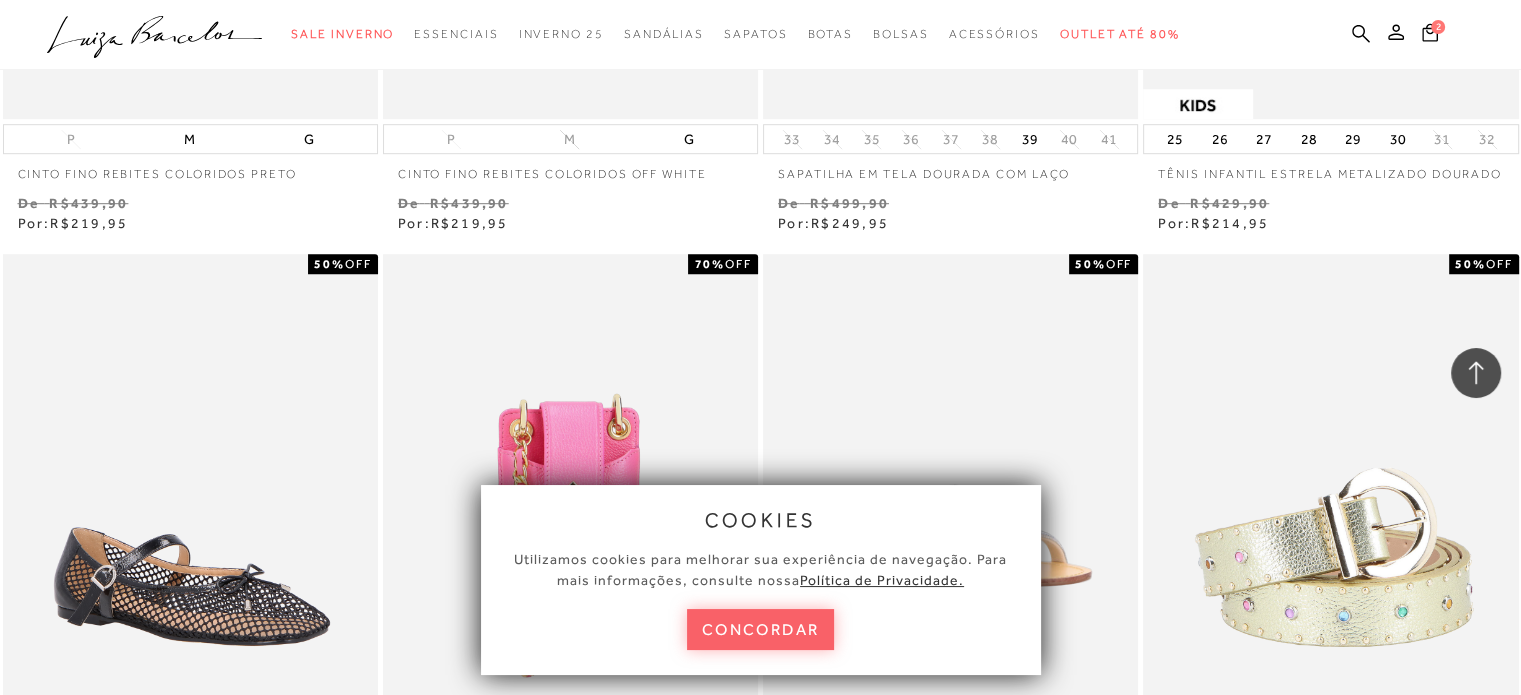 type 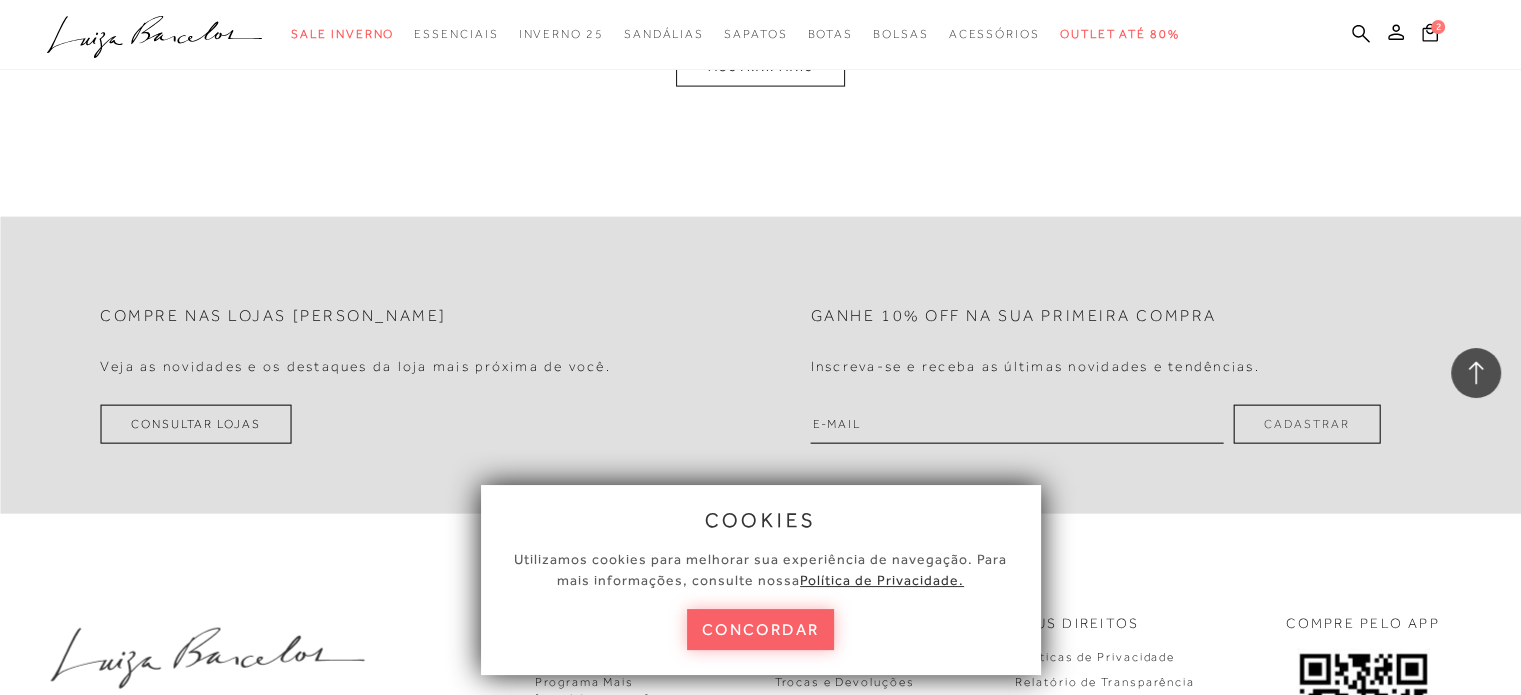 scroll, scrollTop: 4511, scrollLeft: 0, axis: vertical 